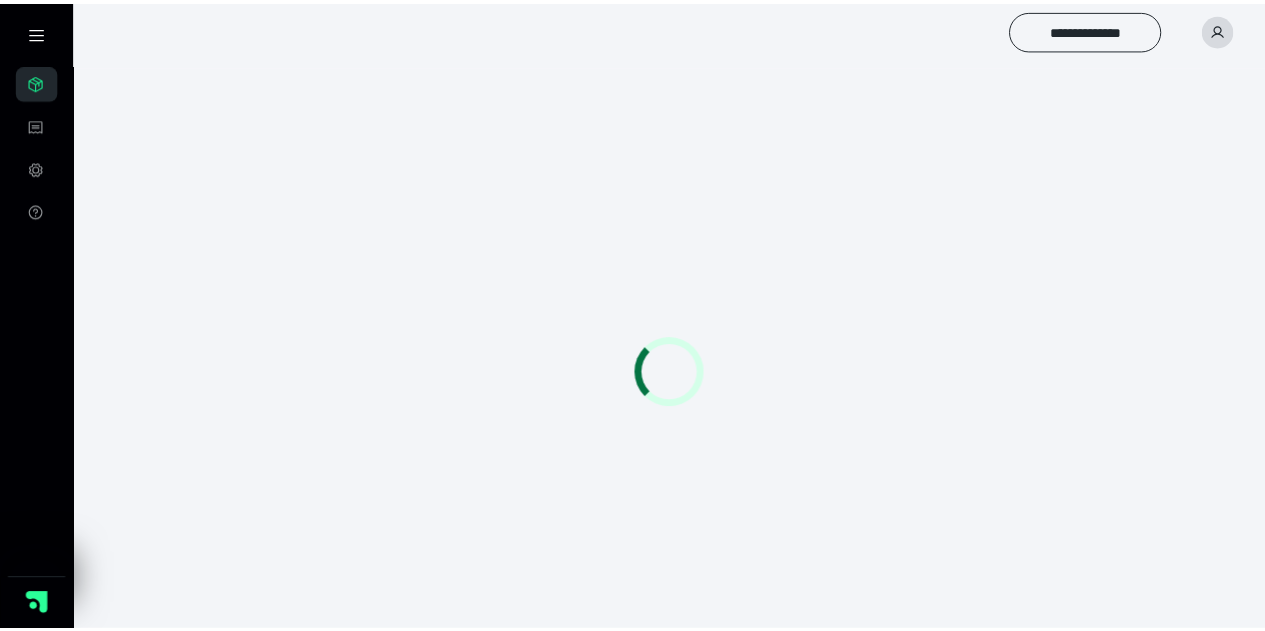 scroll, scrollTop: 0, scrollLeft: 0, axis: both 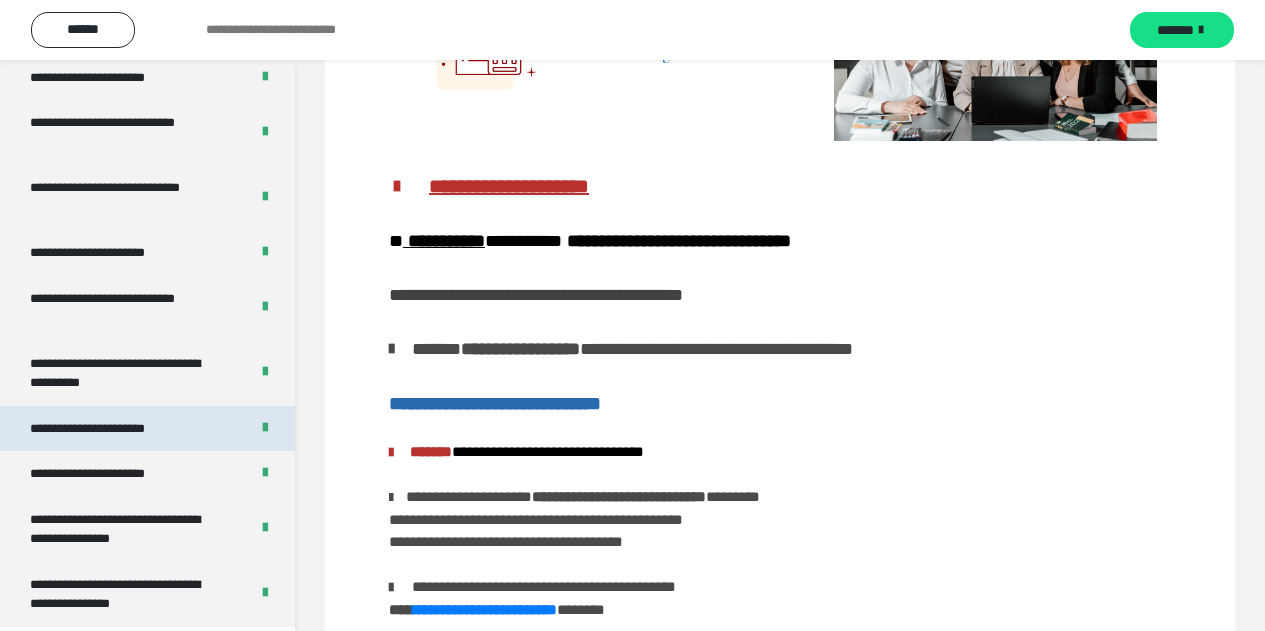 click on "**********" at bounding box center (110, 429) 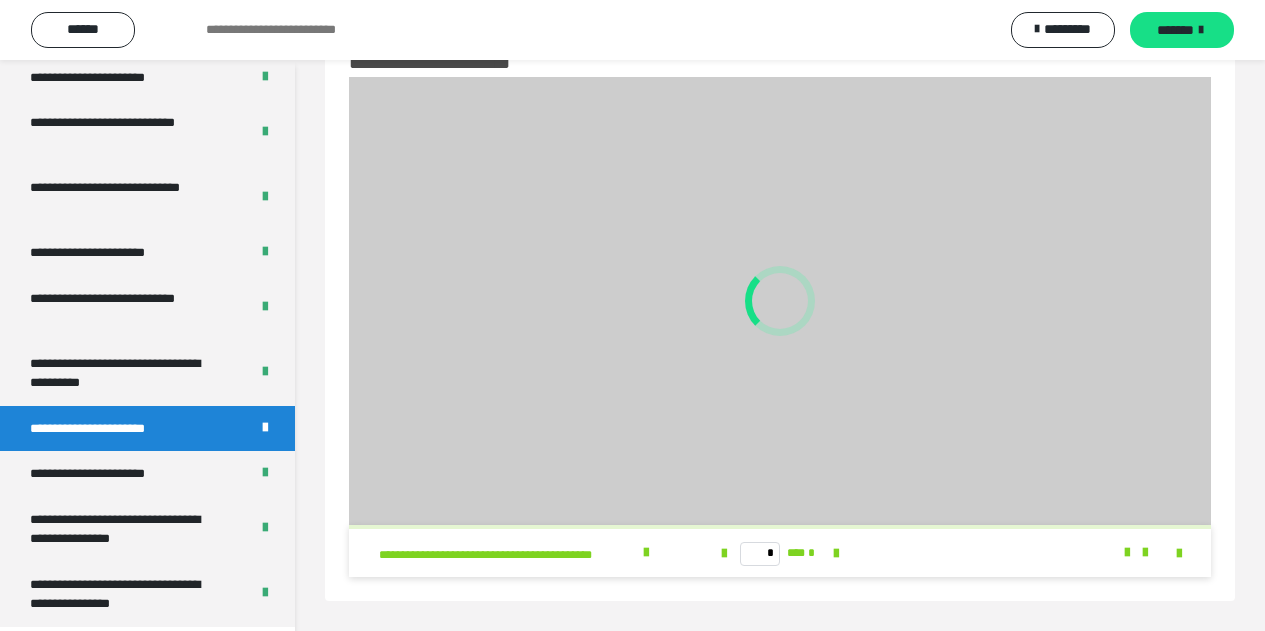 scroll, scrollTop: 64, scrollLeft: 0, axis: vertical 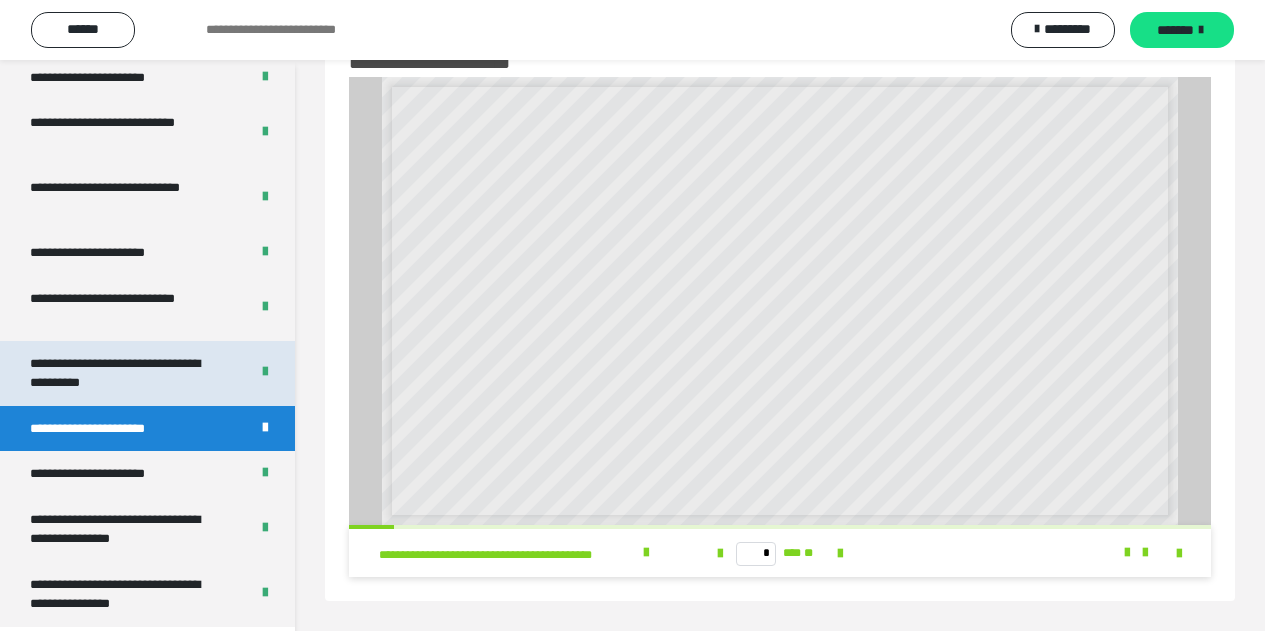 click on "**********" at bounding box center [124, 373] 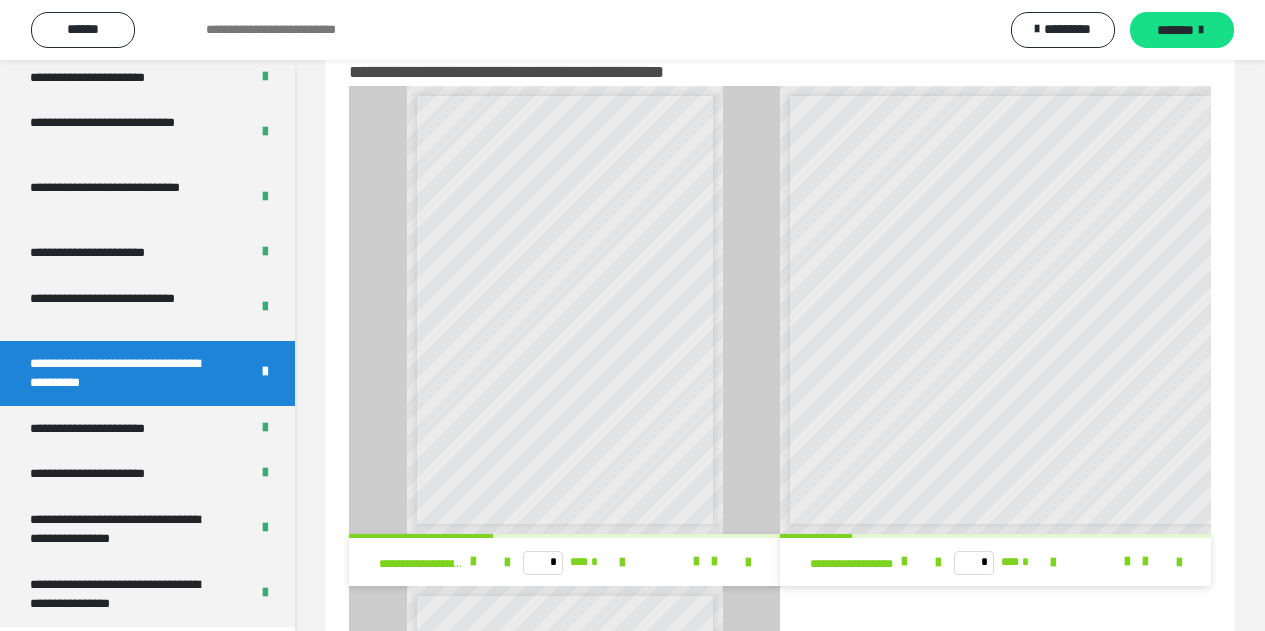 scroll, scrollTop: 0, scrollLeft: 0, axis: both 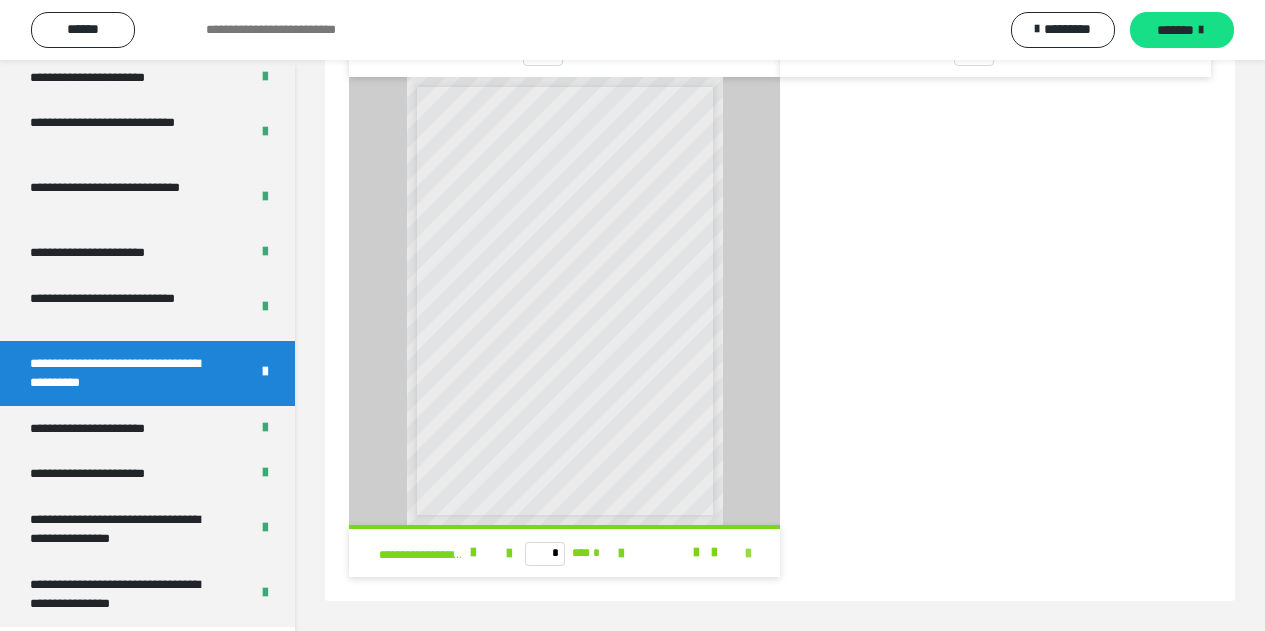 click at bounding box center [748, 554] 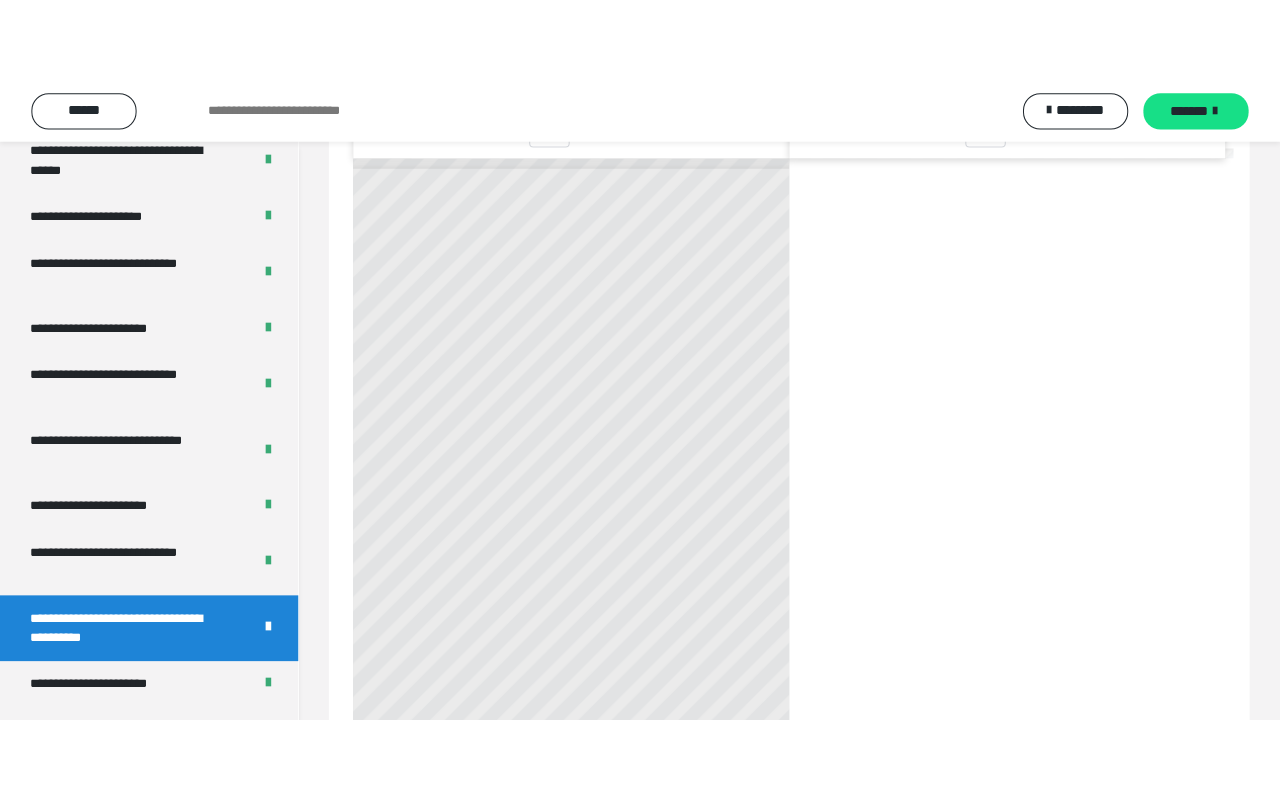 scroll, scrollTop: 395, scrollLeft: 0, axis: vertical 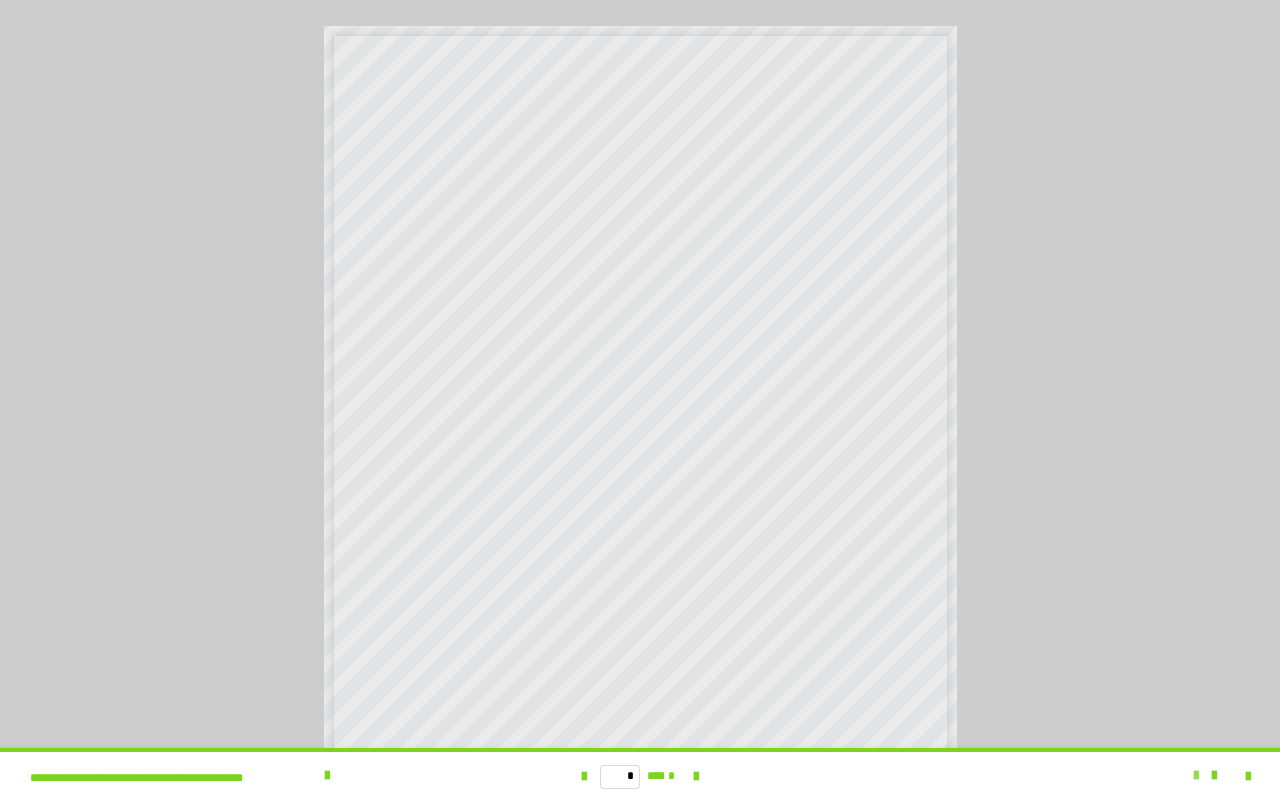 click at bounding box center [1196, 776] 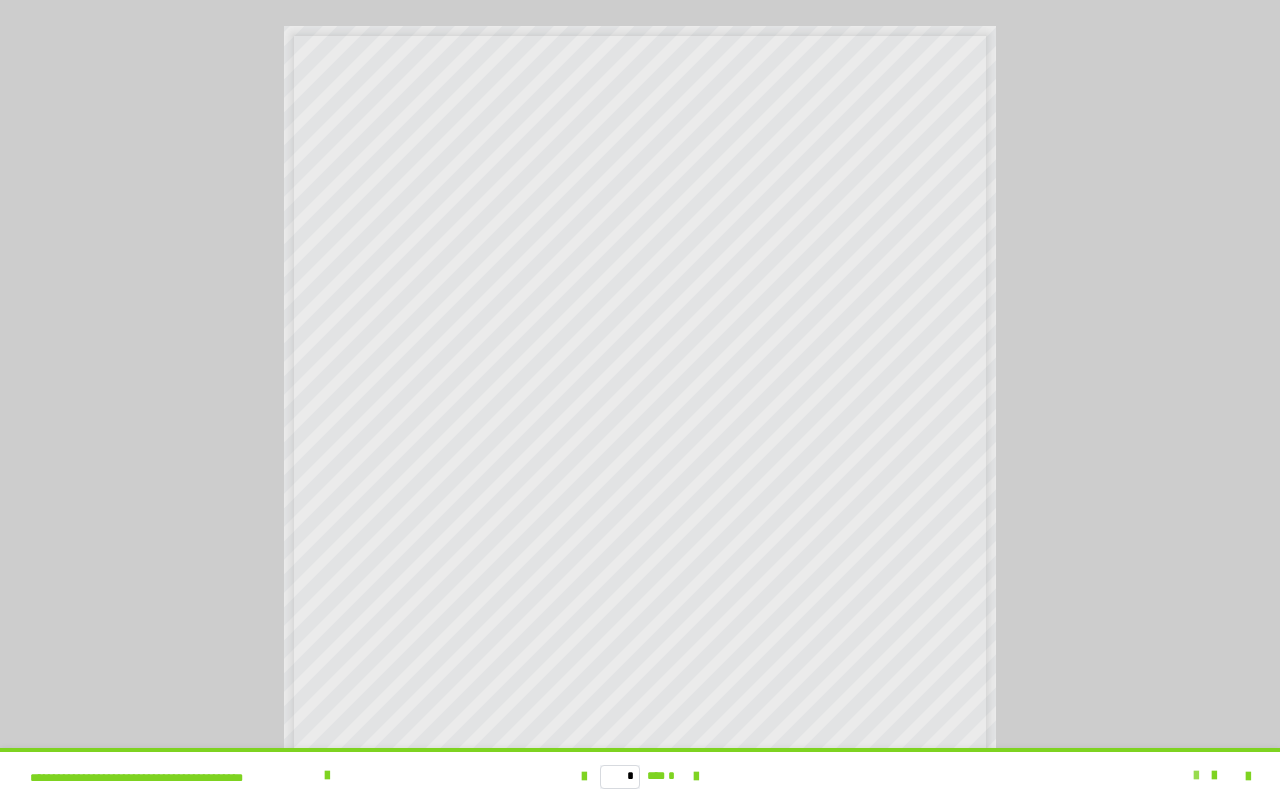click at bounding box center (1196, 776) 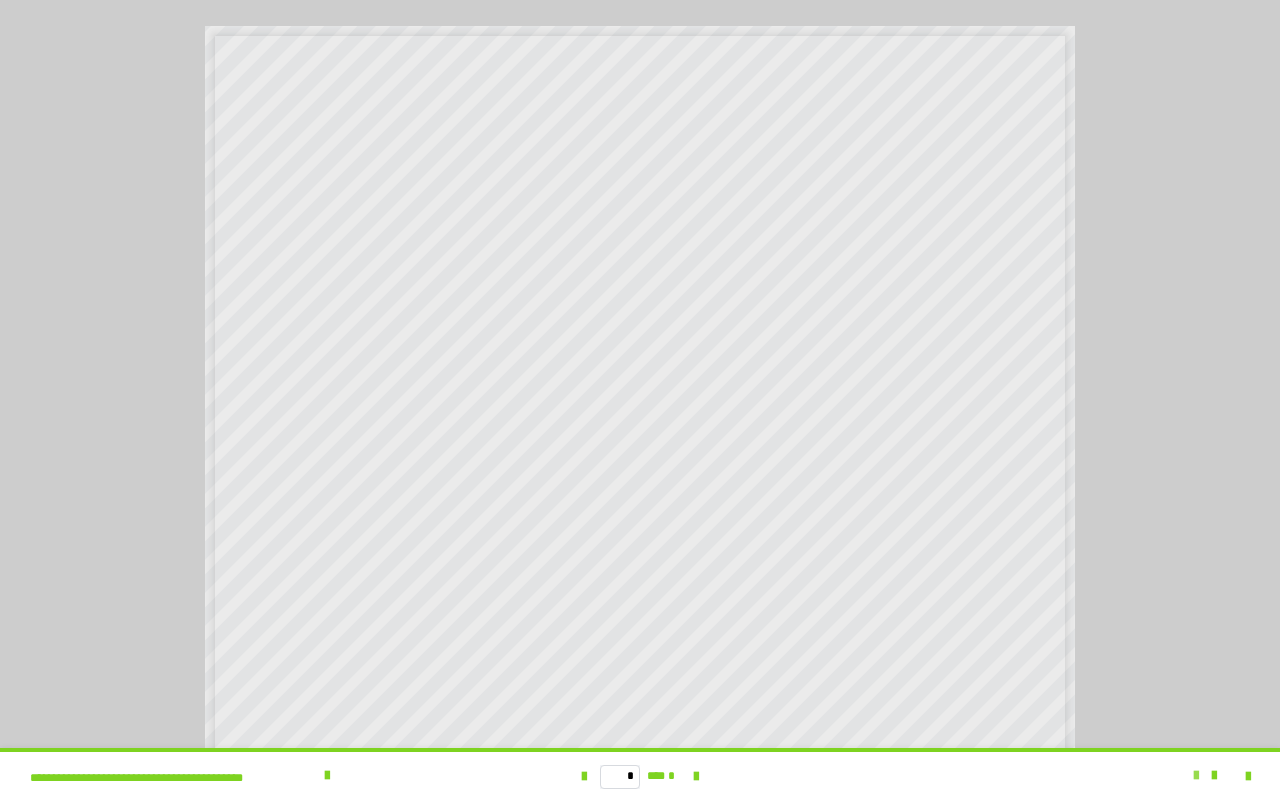 click at bounding box center (1196, 776) 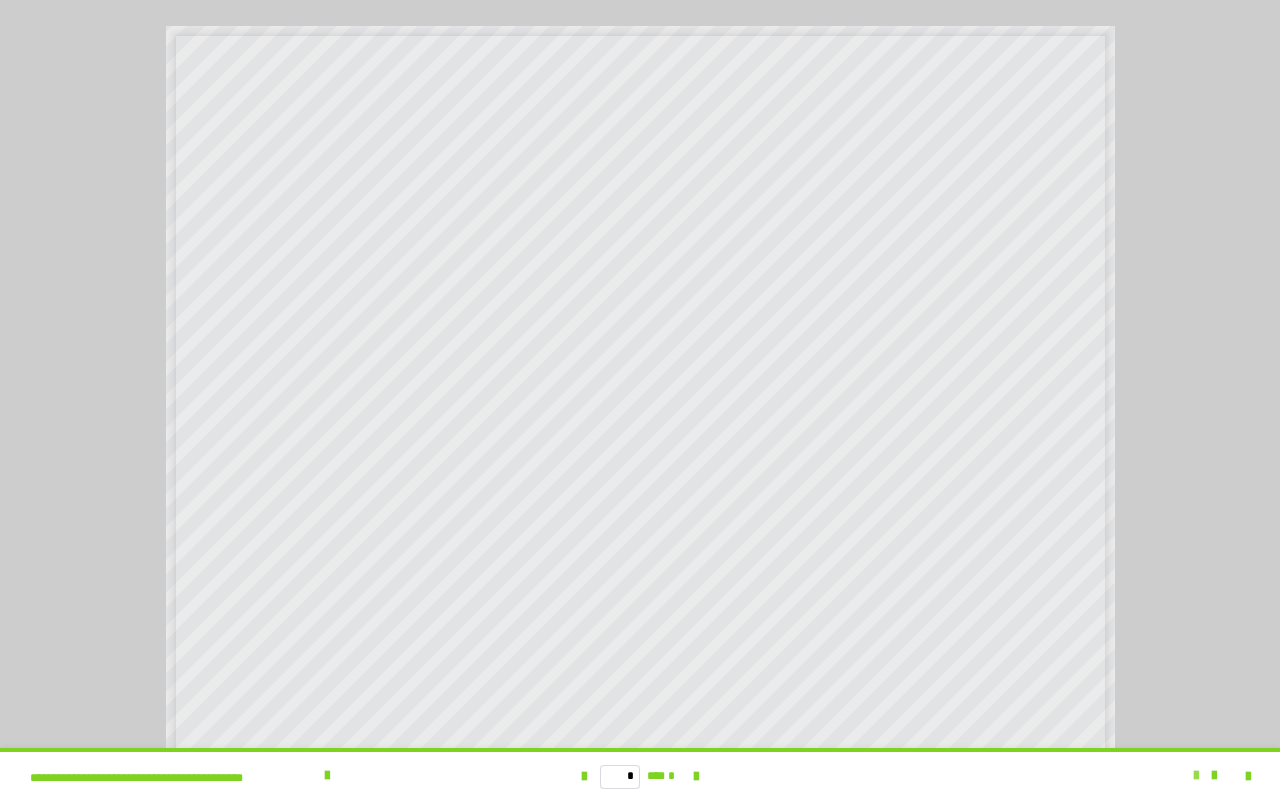 click at bounding box center (1196, 776) 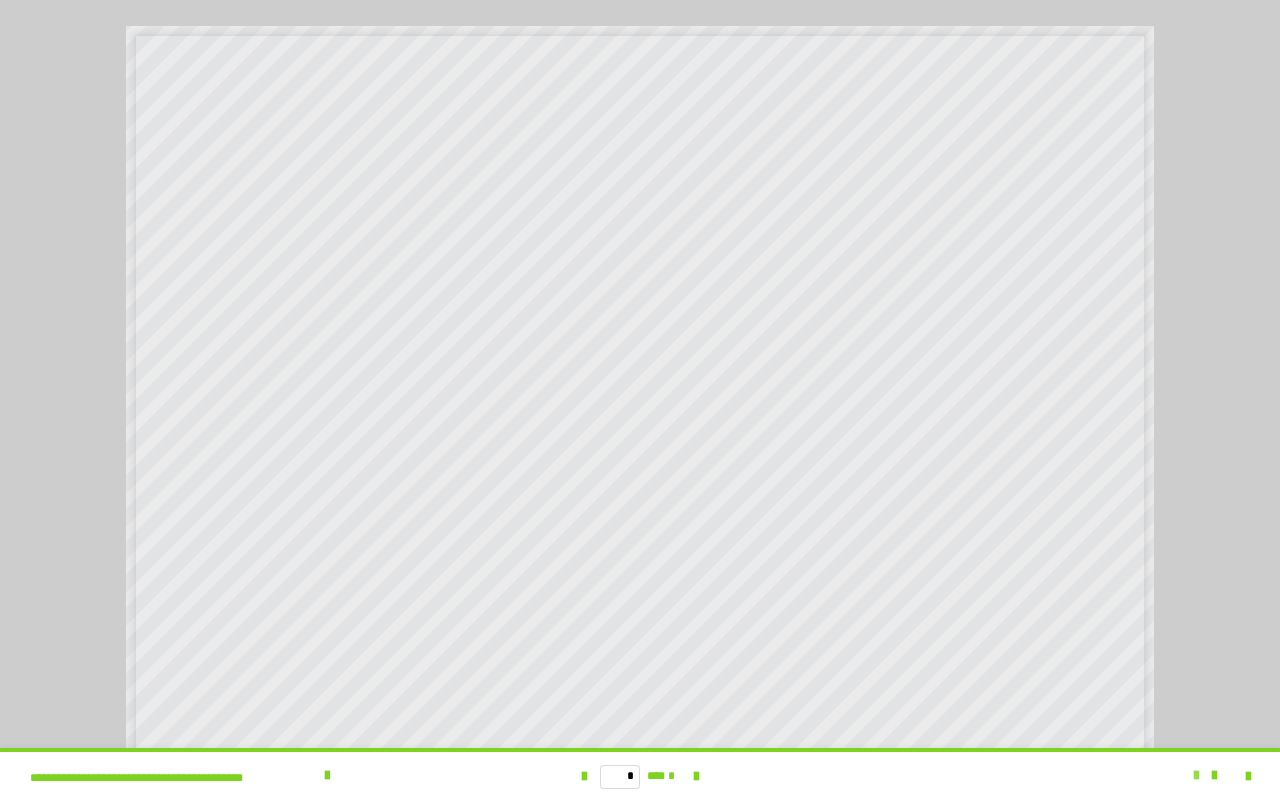click at bounding box center (1196, 776) 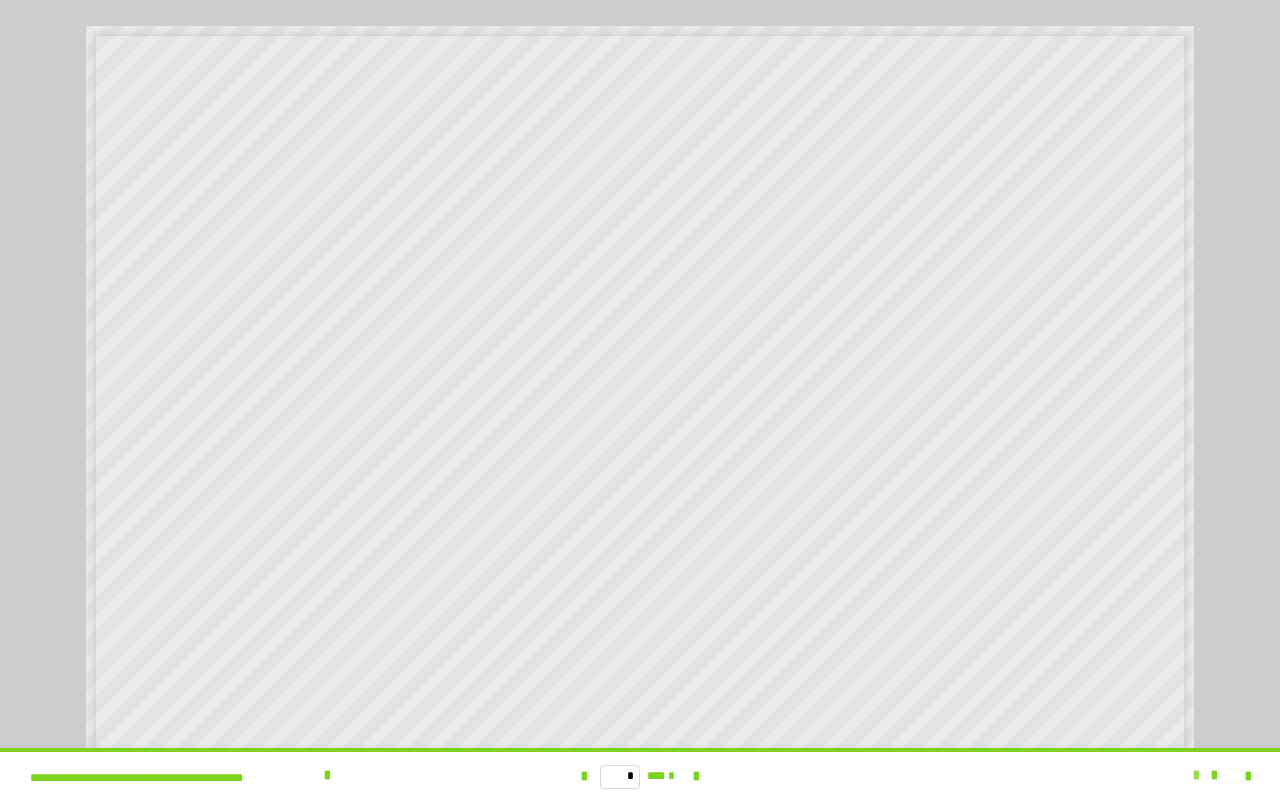 click at bounding box center [1196, 776] 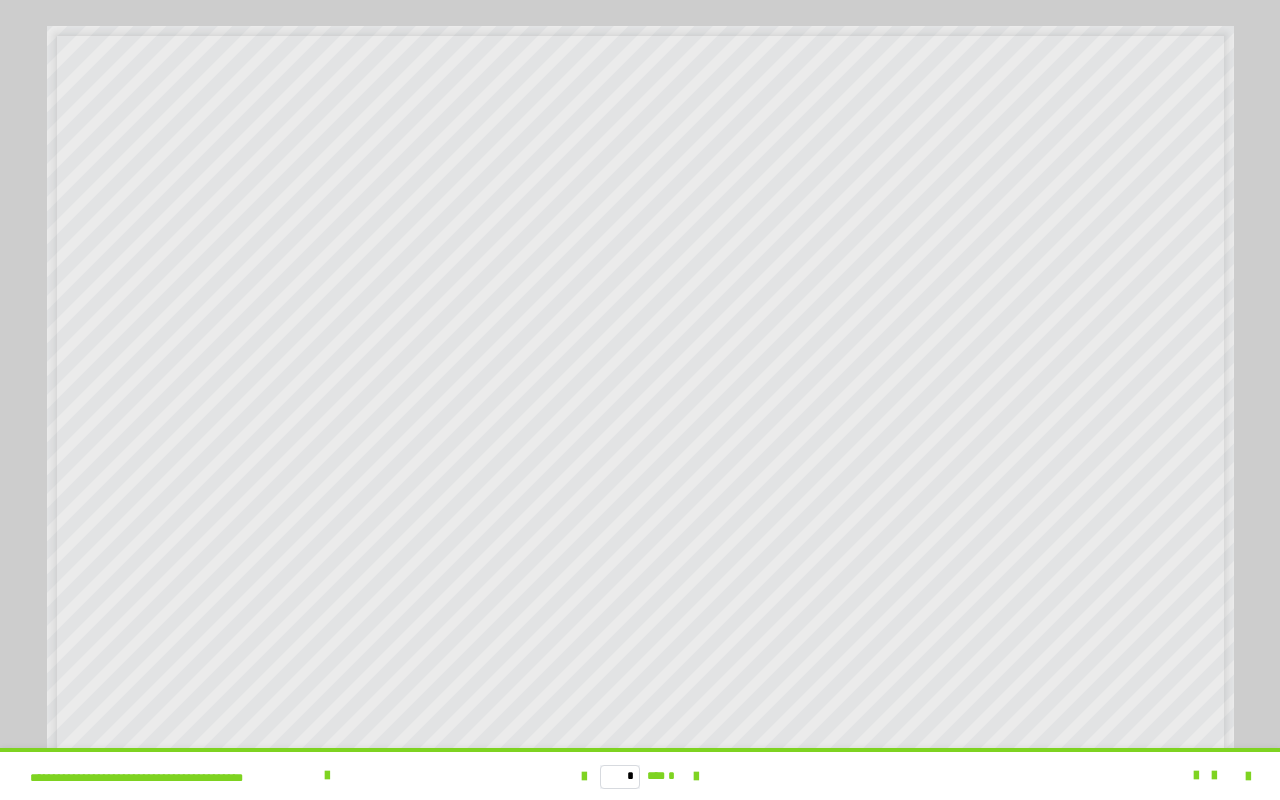 click at bounding box center (1236, 776) 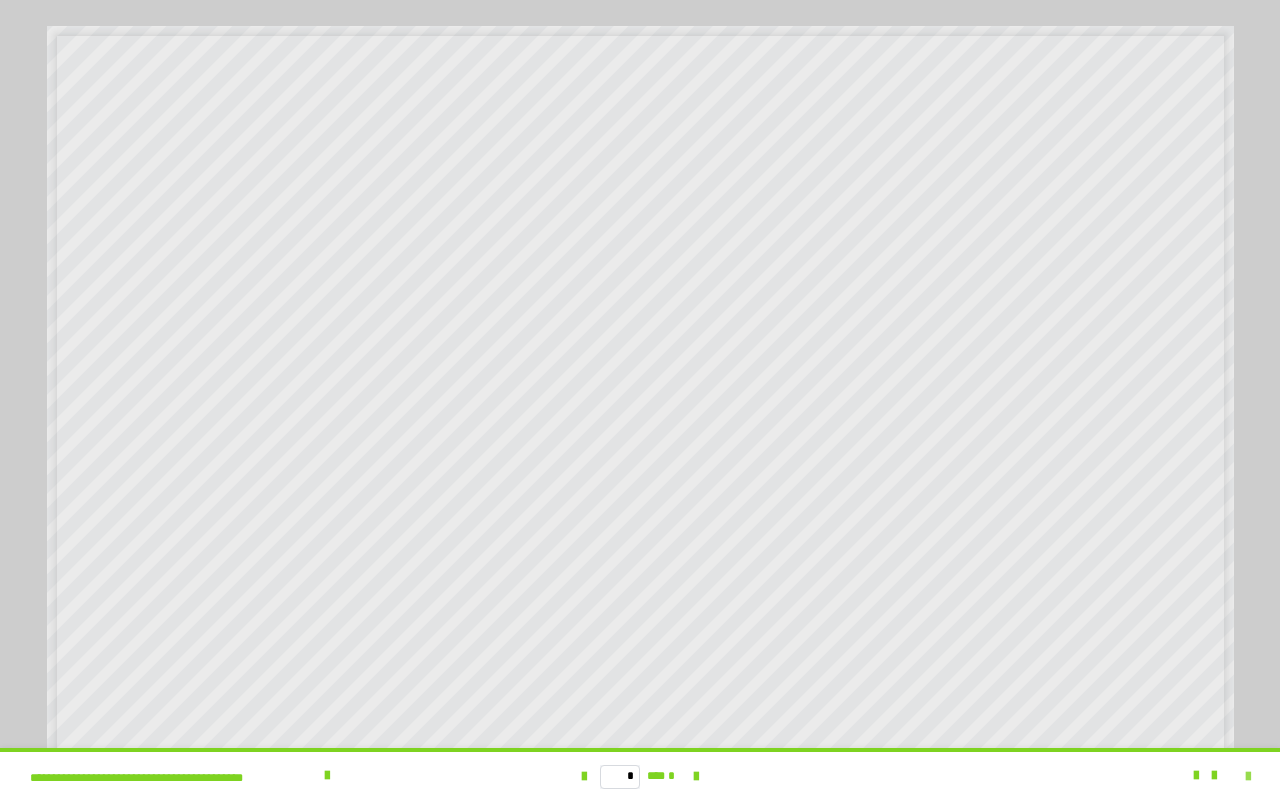 click at bounding box center (1248, 777) 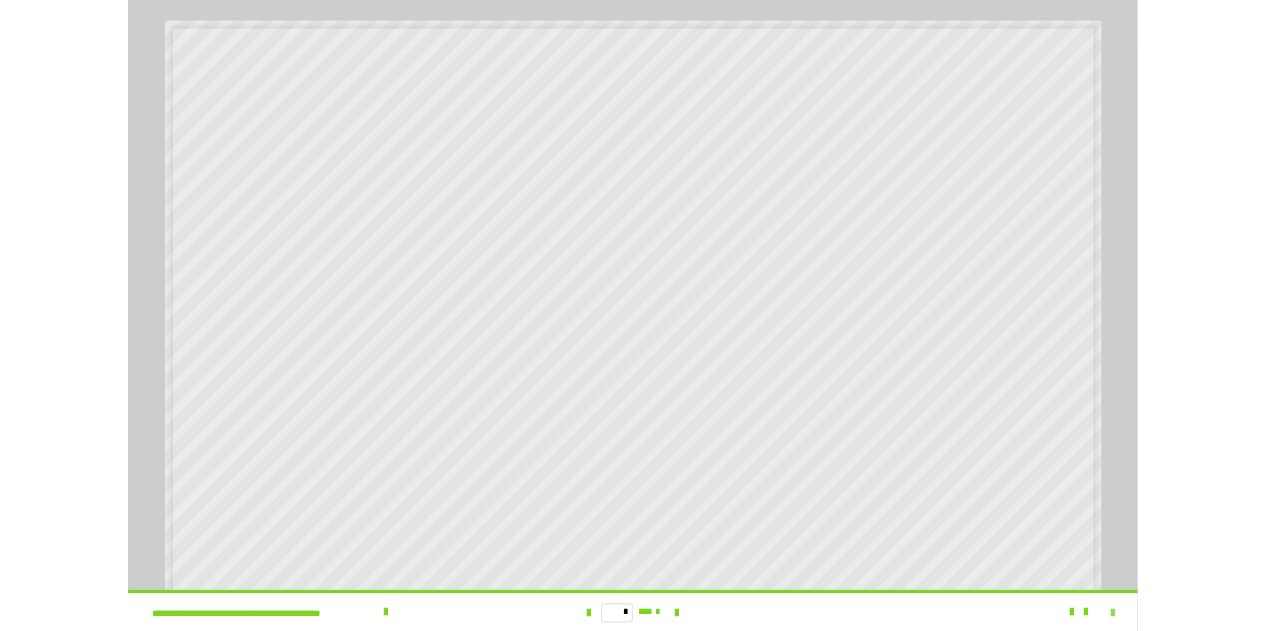 scroll, scrollTop: 3882, scrollLeft: 0, axis: vertical 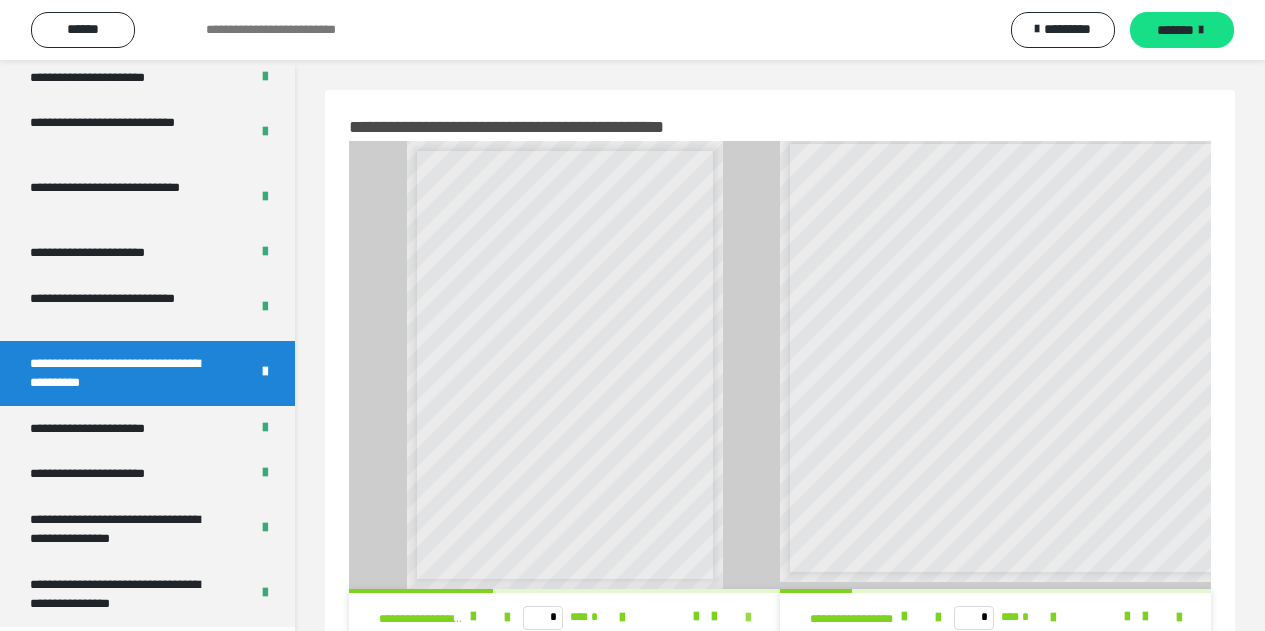 click at bounding box center [748, 618] 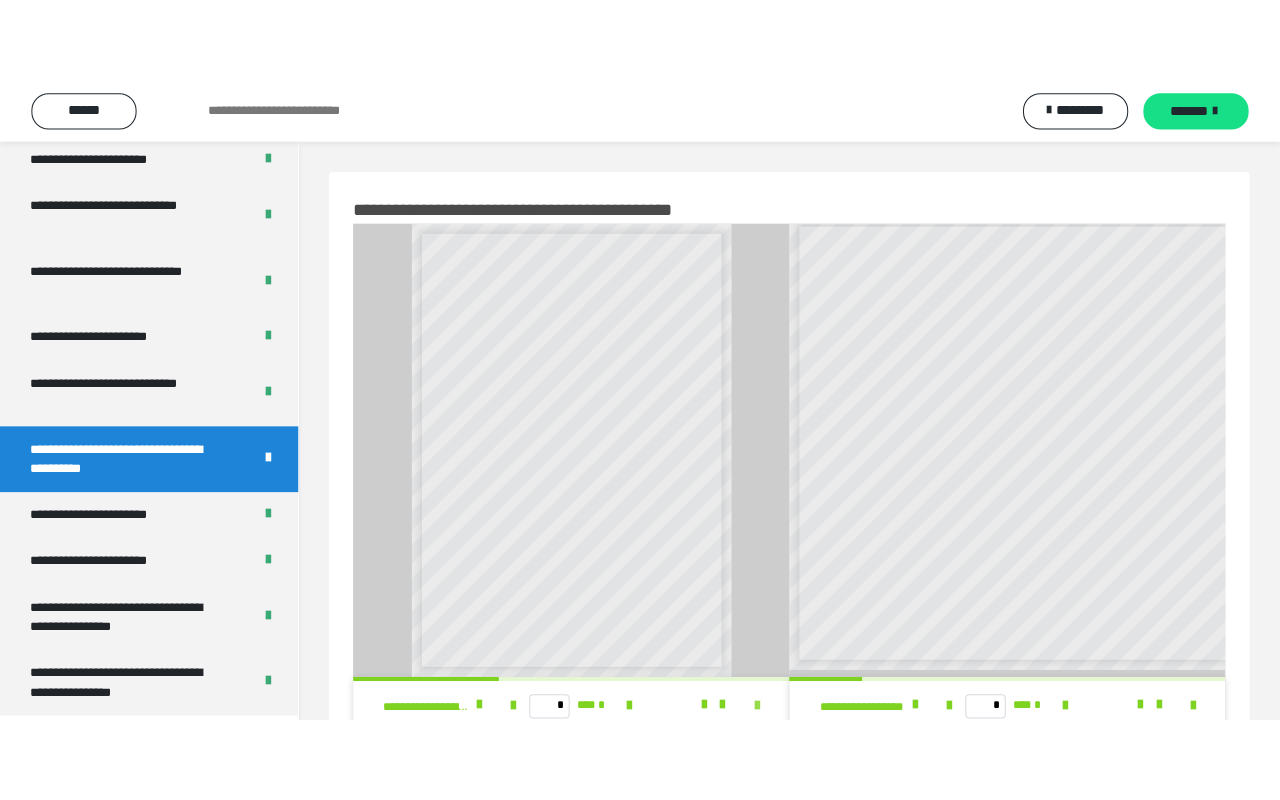 scroll, scrollTop: 3713, scrollLeft: 0, axis: vertical 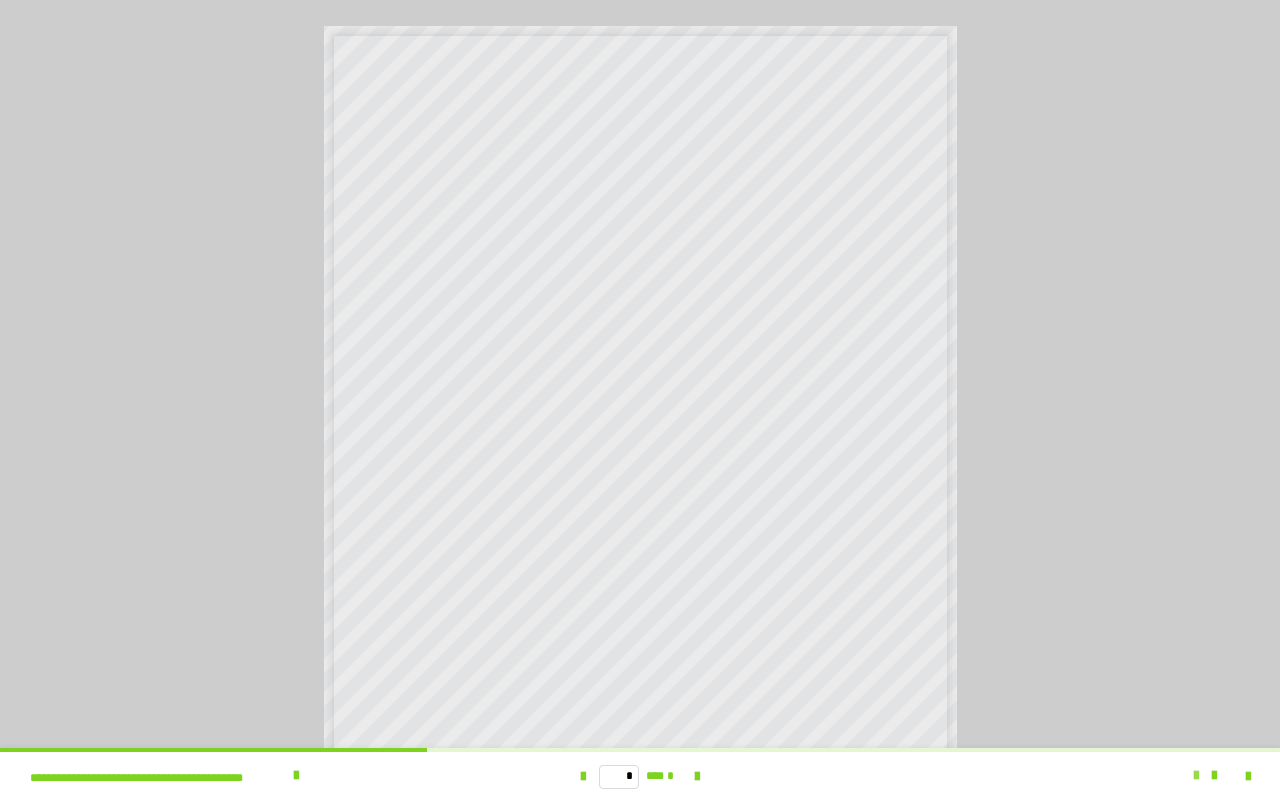 click at bounding box center (1196, 776) 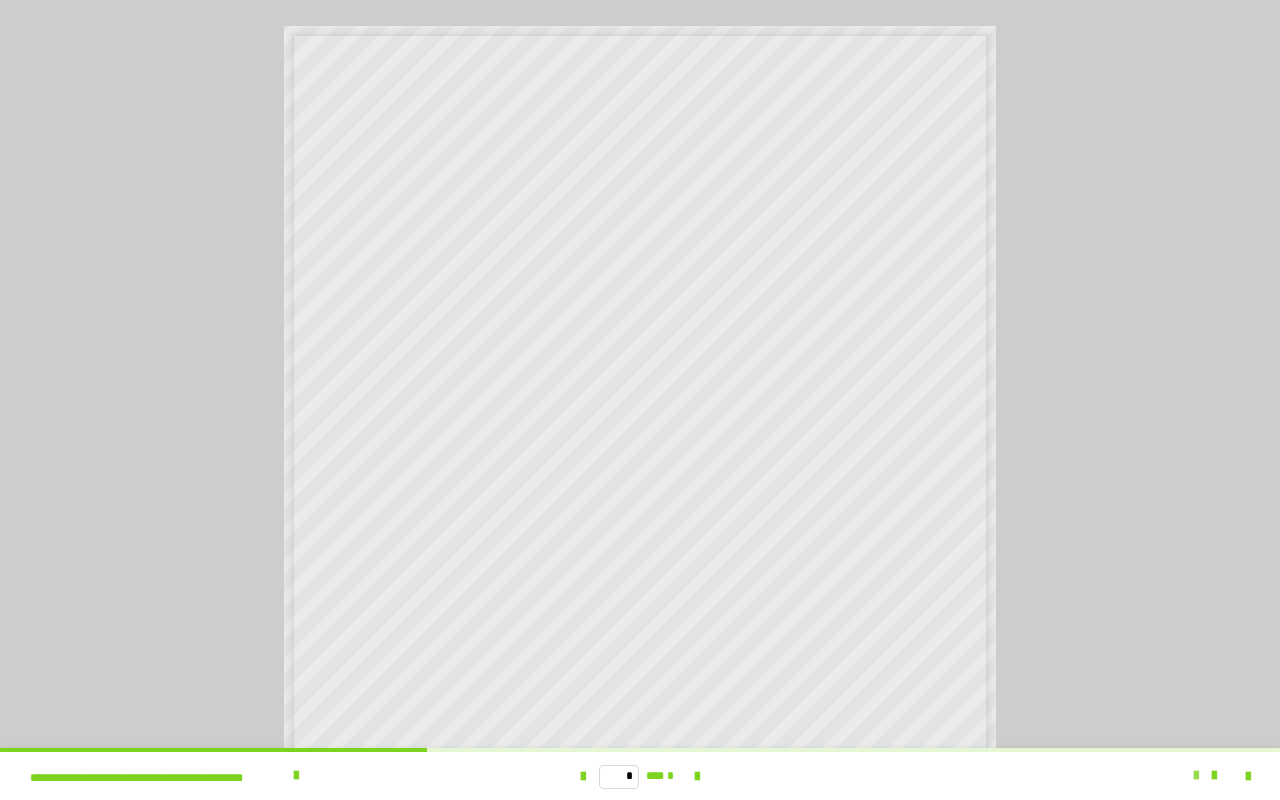 click at bounding box center (1196, 776) 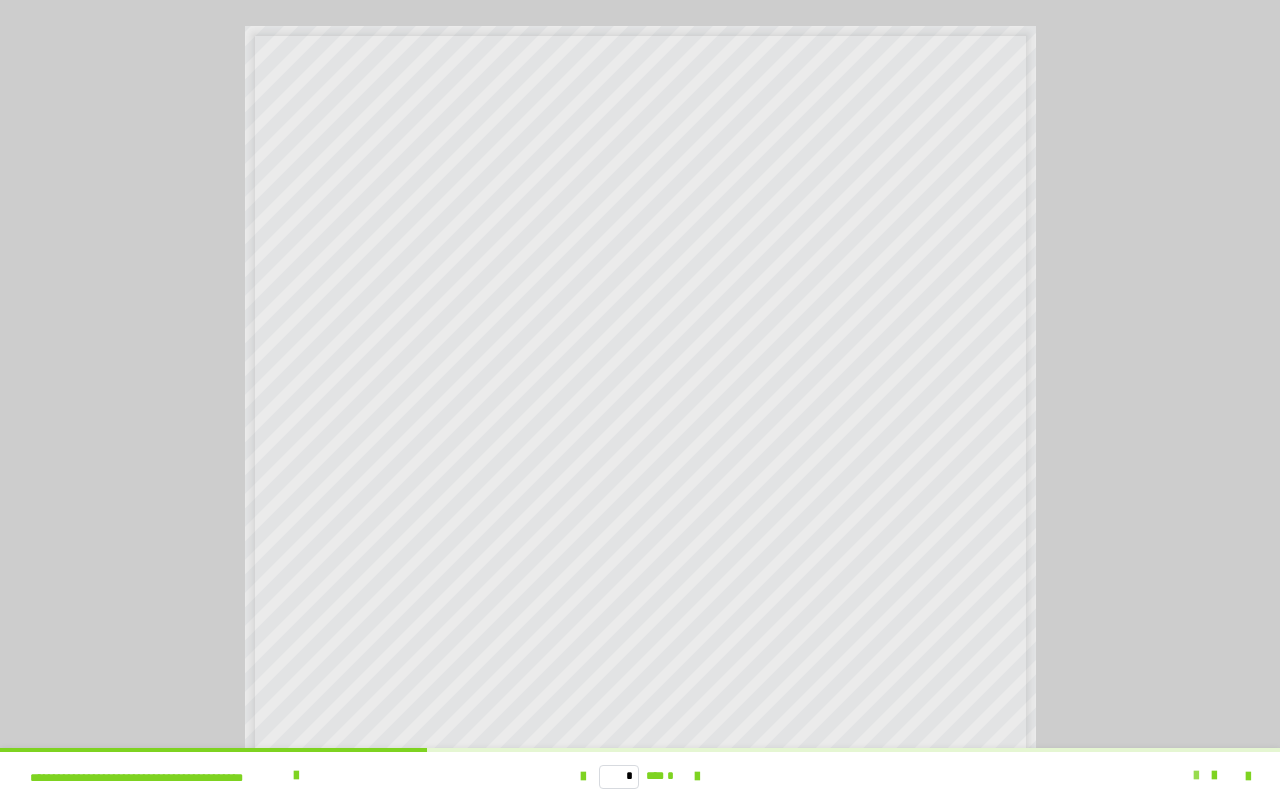click at bounding box center (1196, 776) 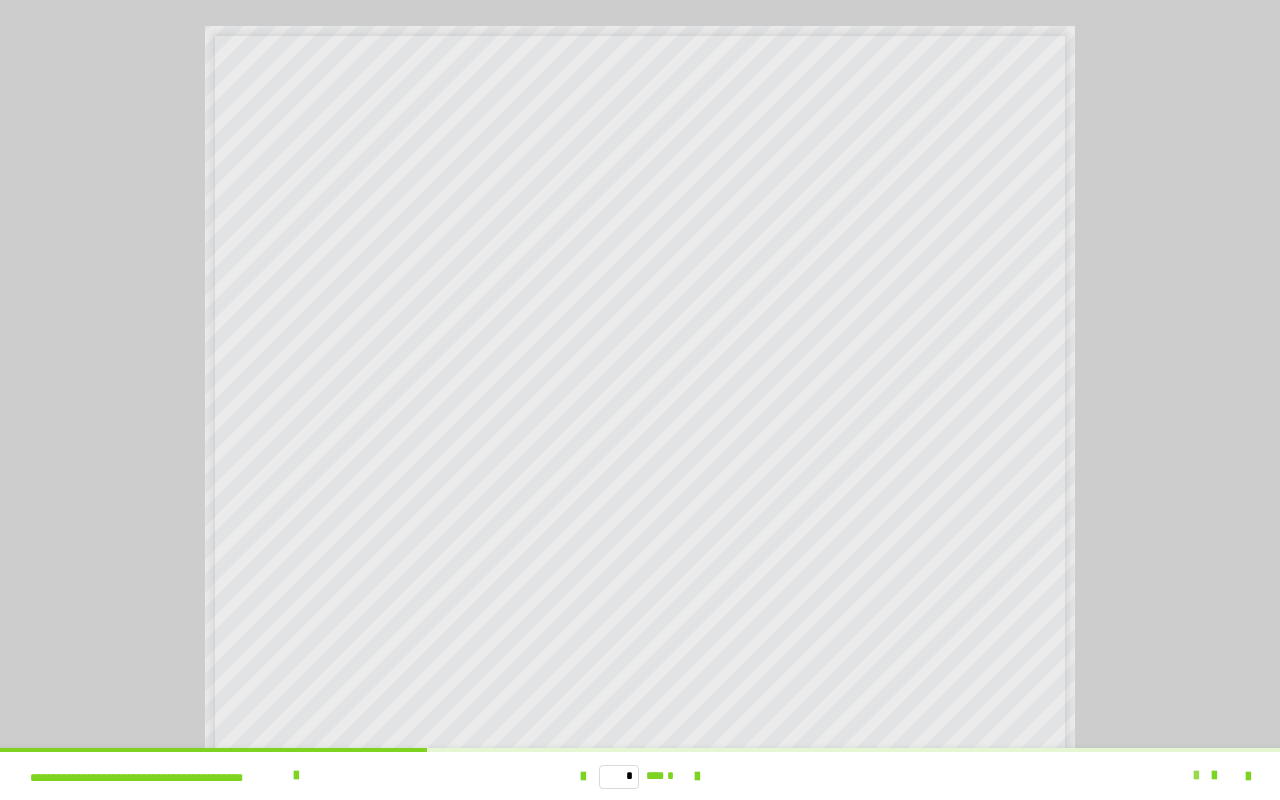 click at bounding box center [1196, 776] 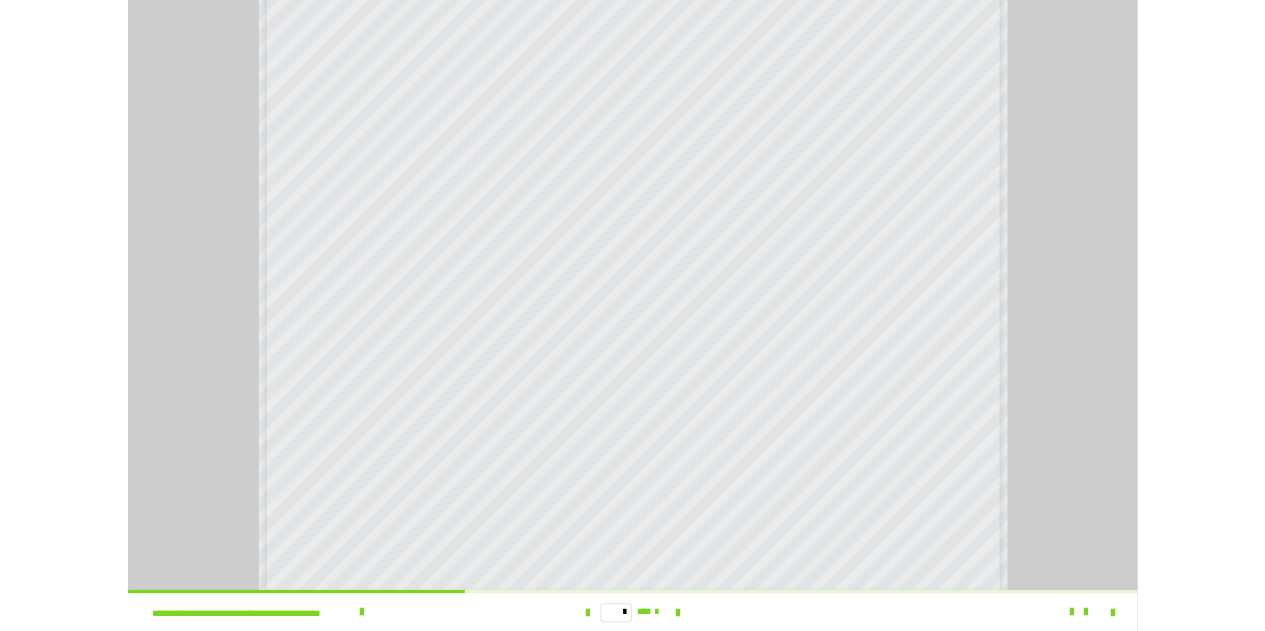 scroll, scrollTop: 570, scrollLeft: 0, axis: vertical 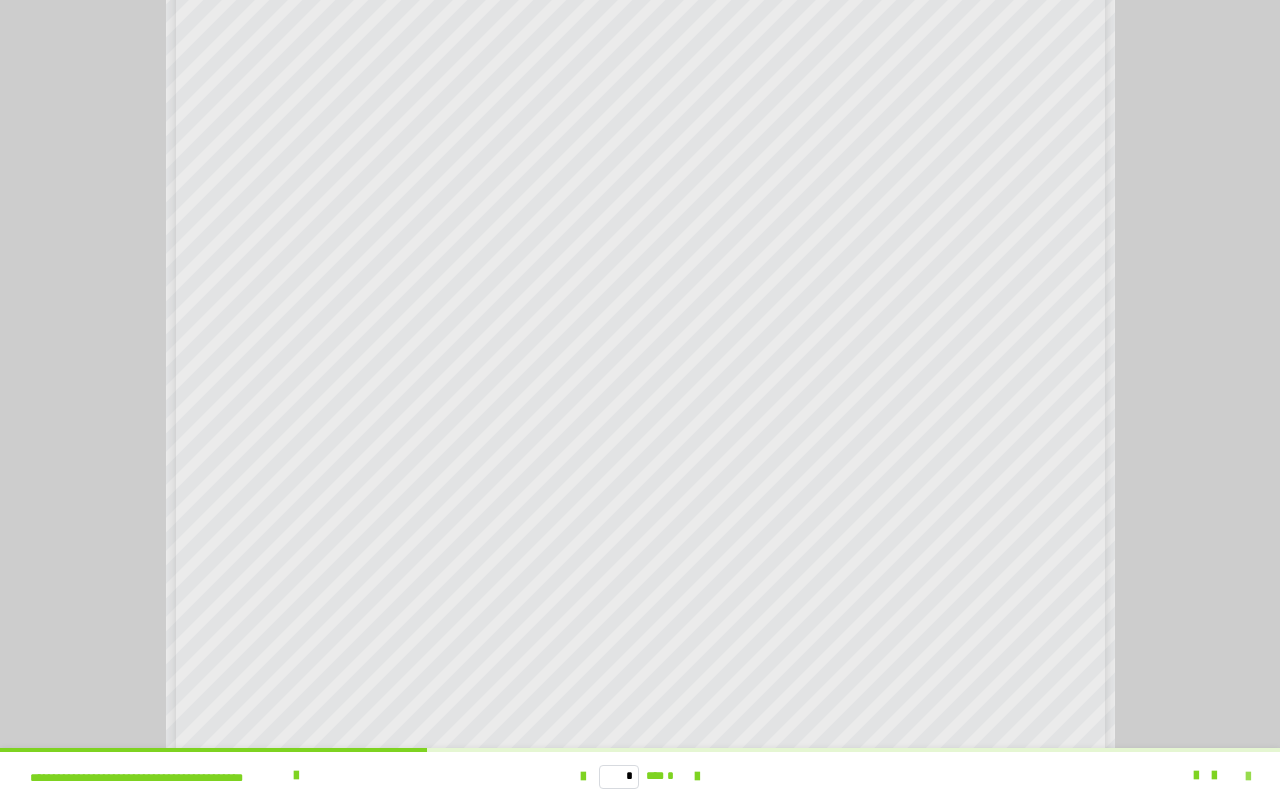 click at bounding box center (1248, 777) 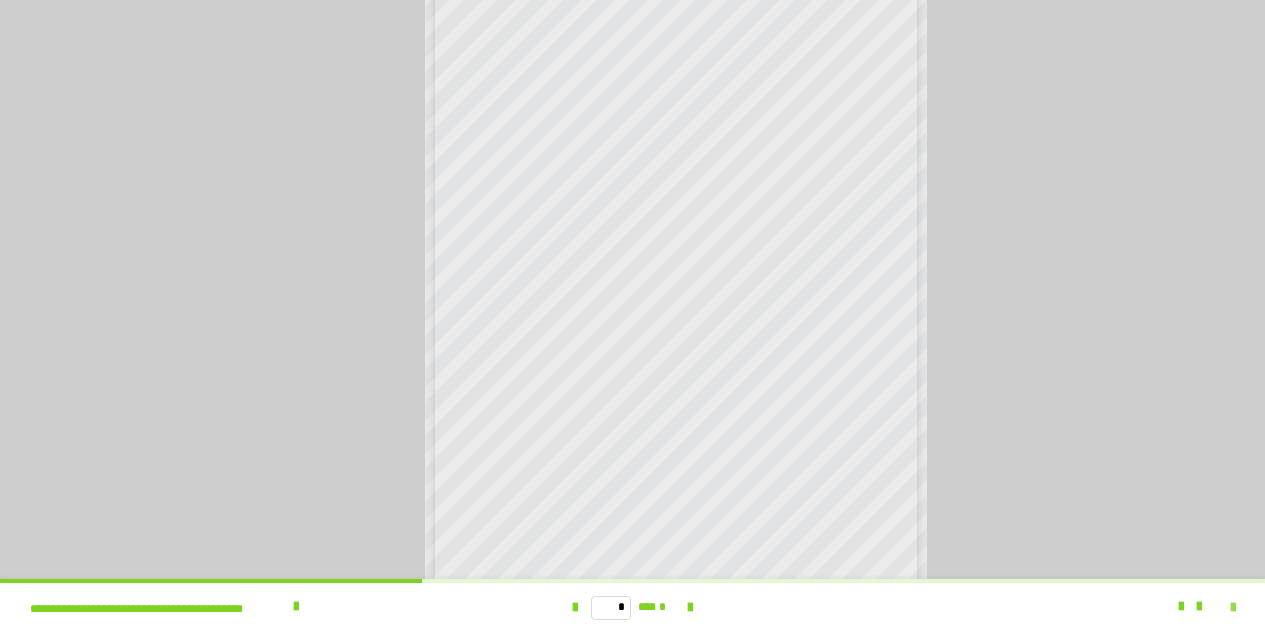 scroll, scrollTop: 0, scrollLeft: 0, axis: both 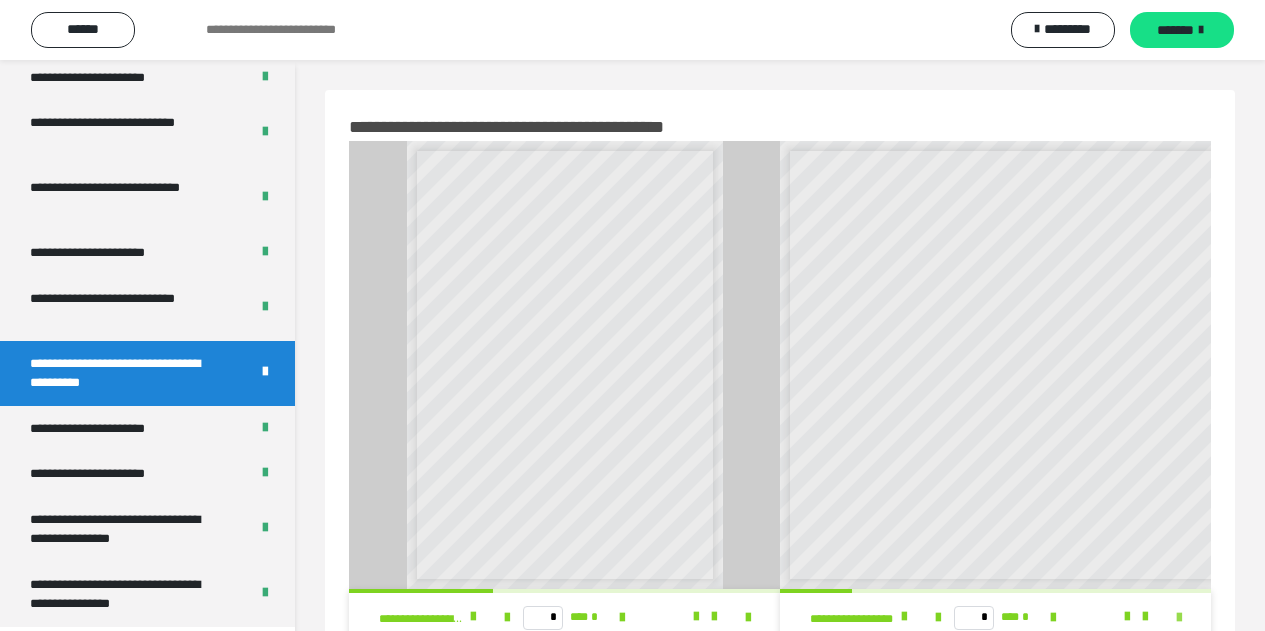click at bounding box center (1179, 618) 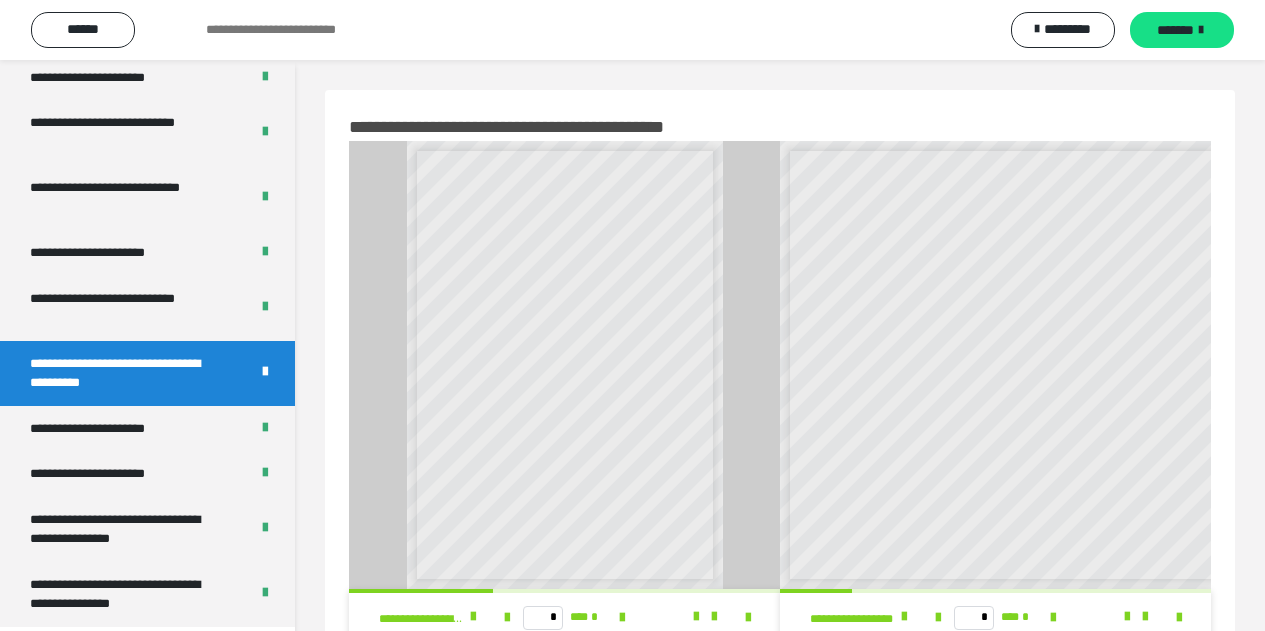 scroll, scrollTop: 3713, scrollLeft: 0, axis: vertical 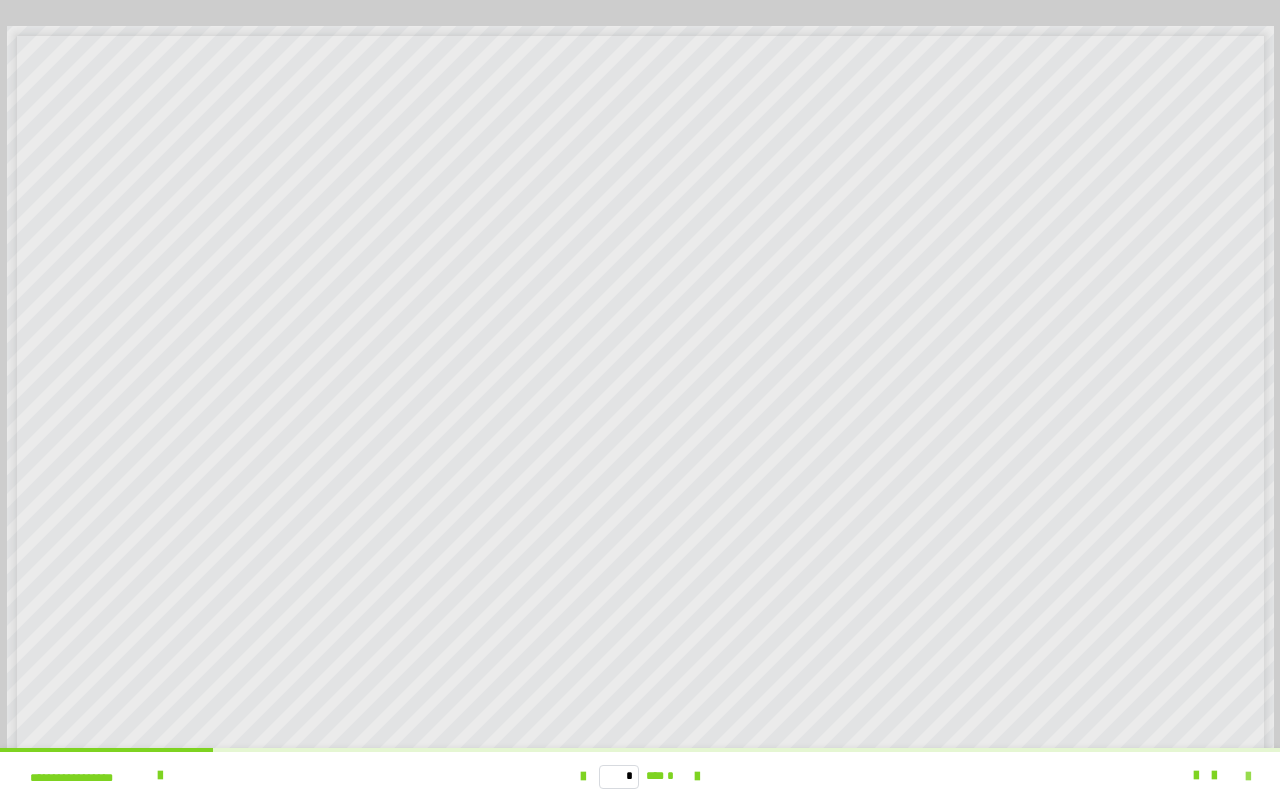 click at bounding box center [1248, 777] 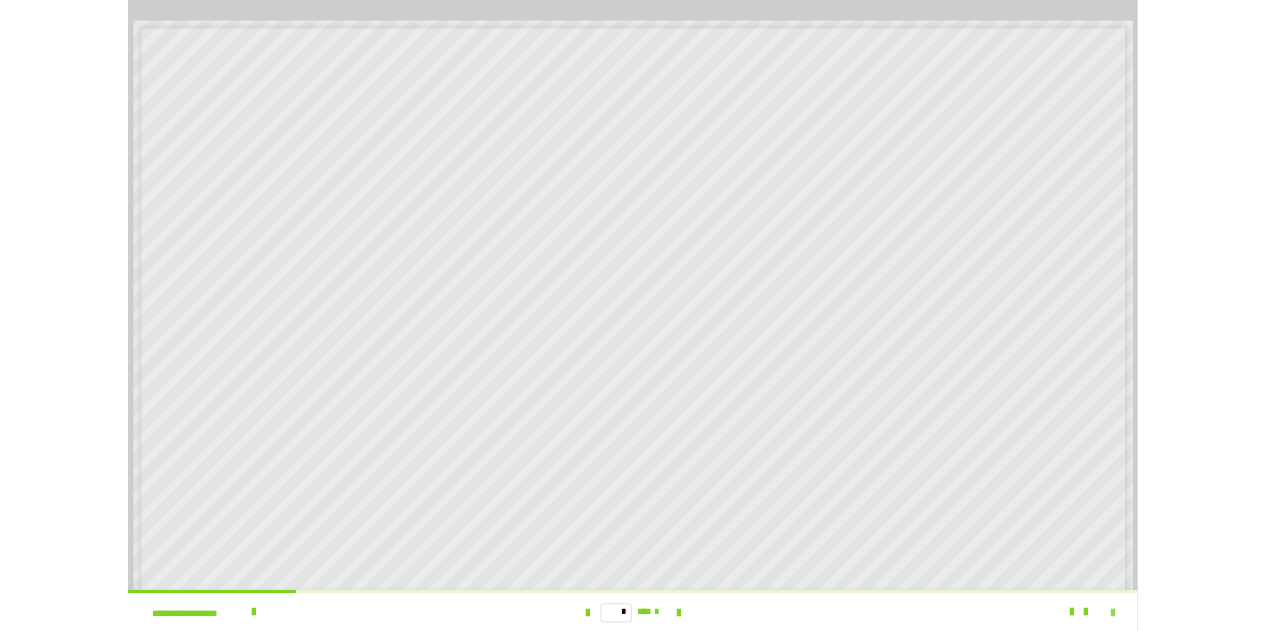 scroll, scrollTop: 3882, scrollLeft: 0, axis: vertical 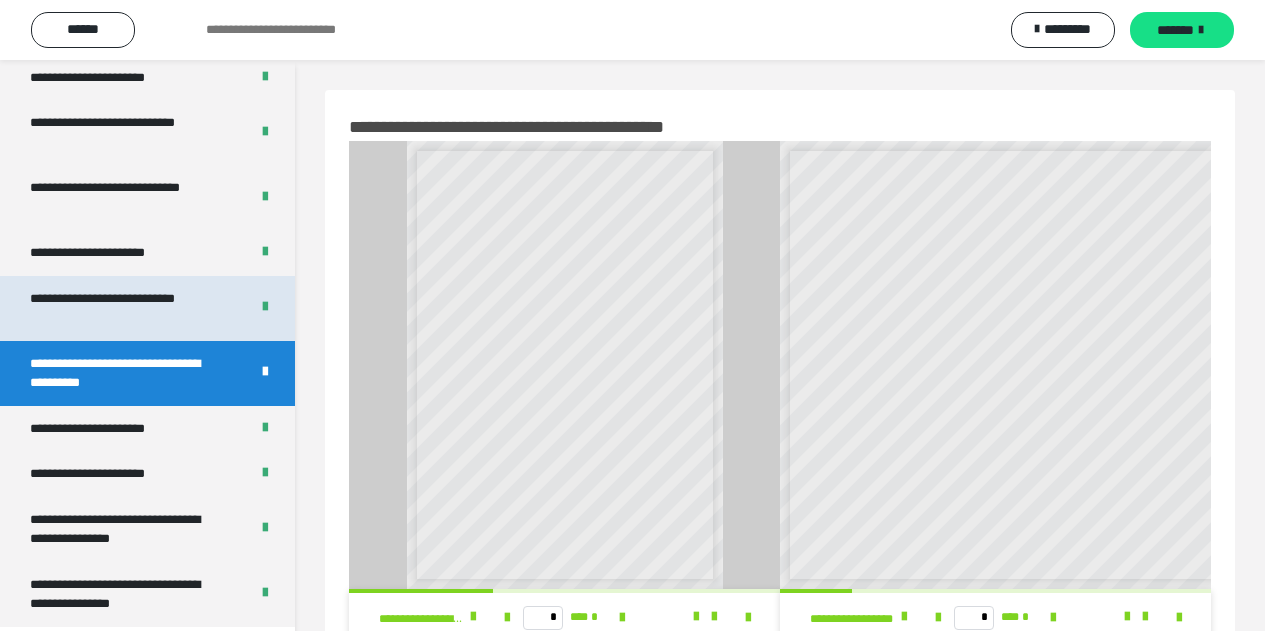click on "**********" at bounding box center [124, 308] 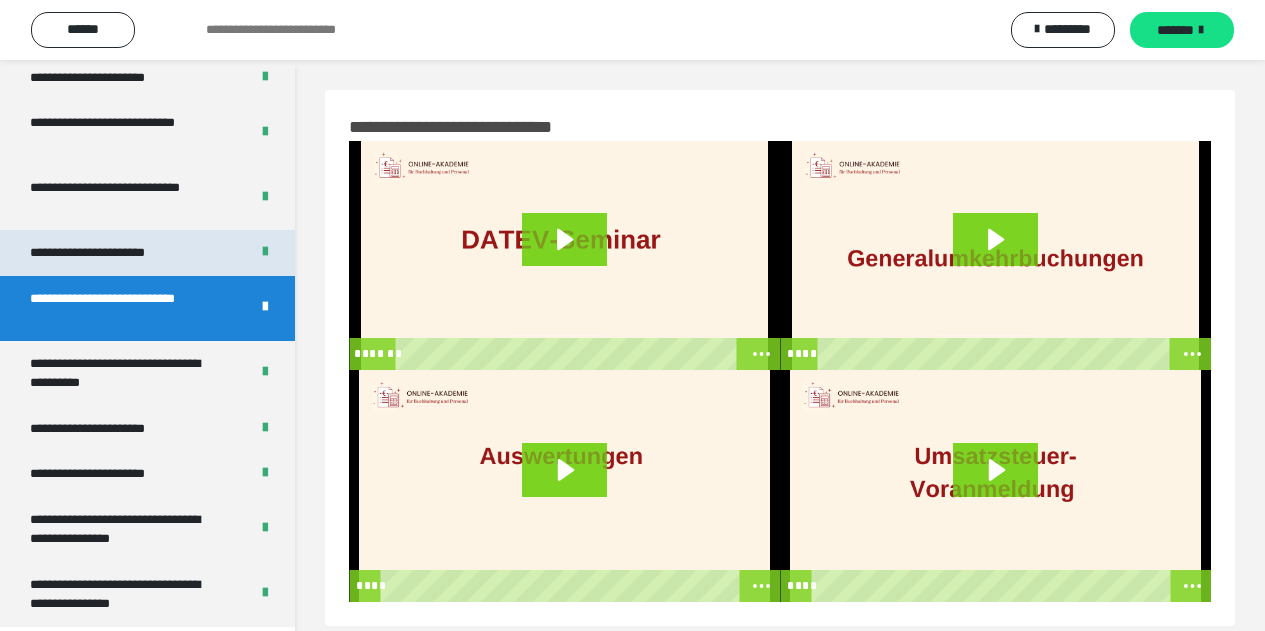 click on "**********" at bounding box center [109, 253] 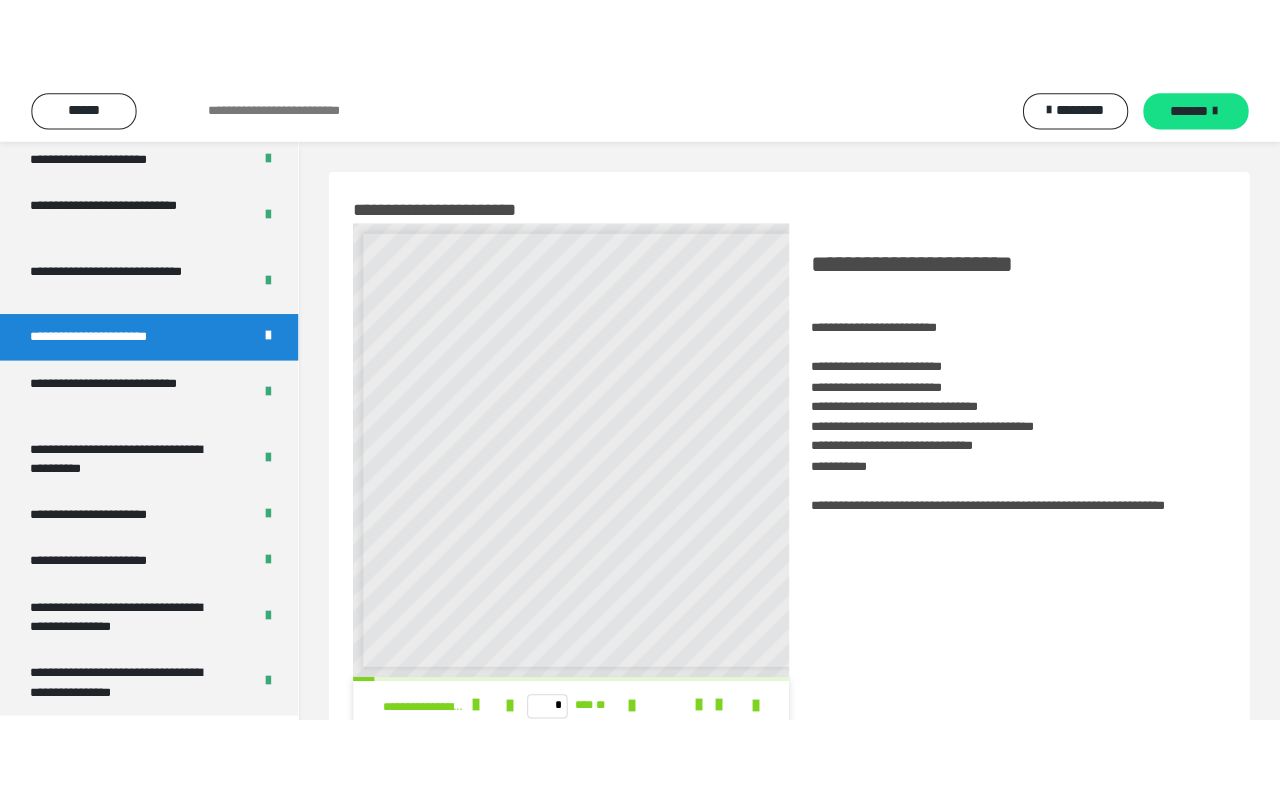 scroll, scrollTop: 7, scrollLeft: 0, axis: vertical 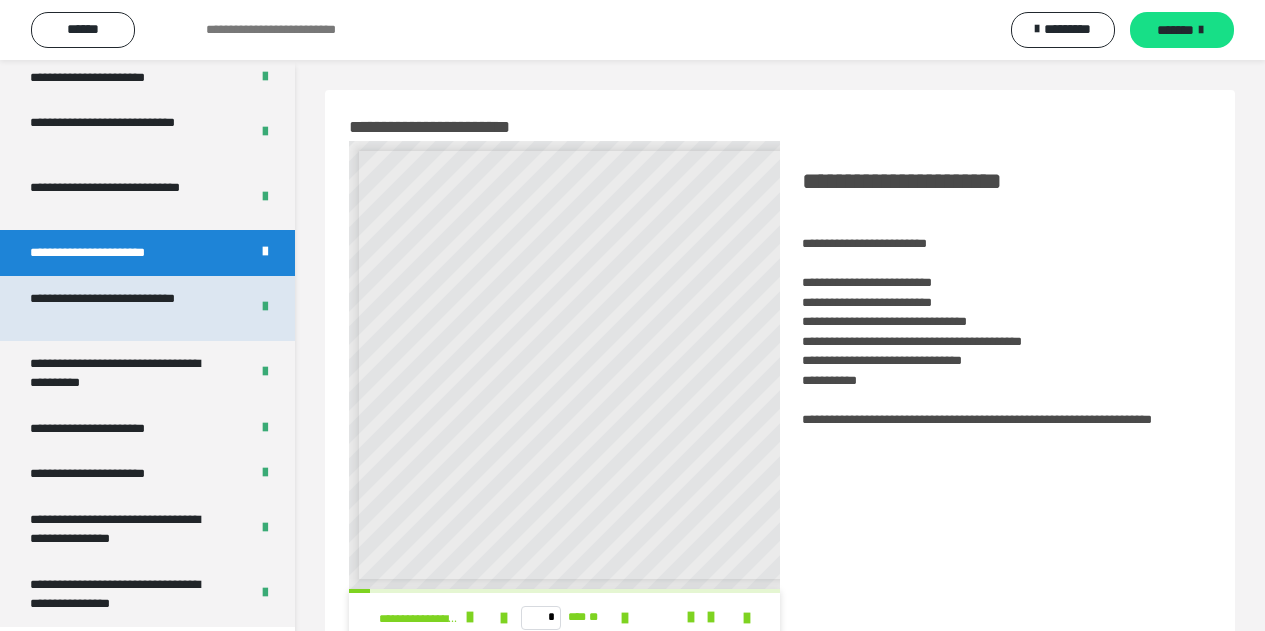 click on "**********" at bounding box center [124, 308] 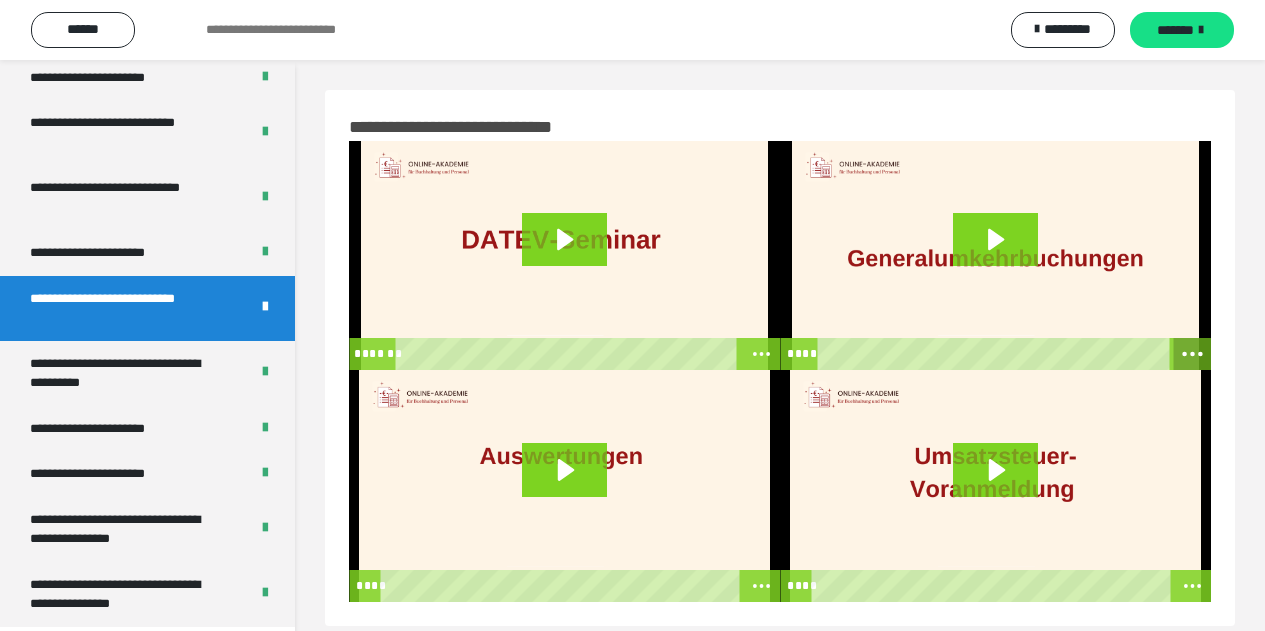 click 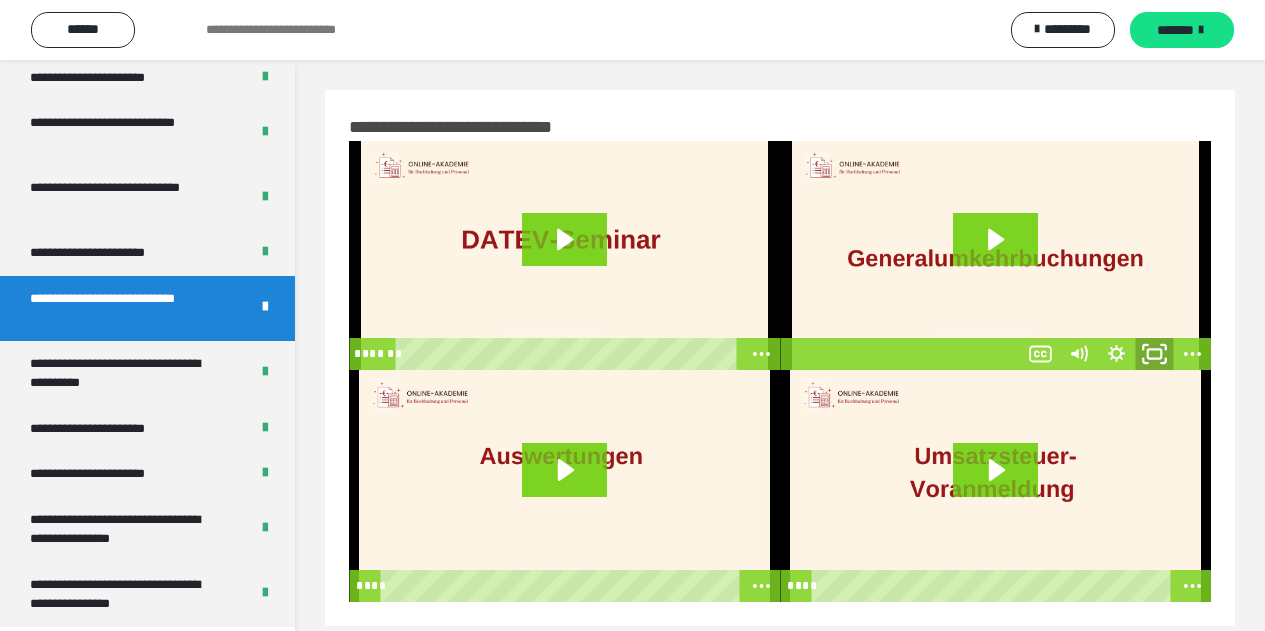 click 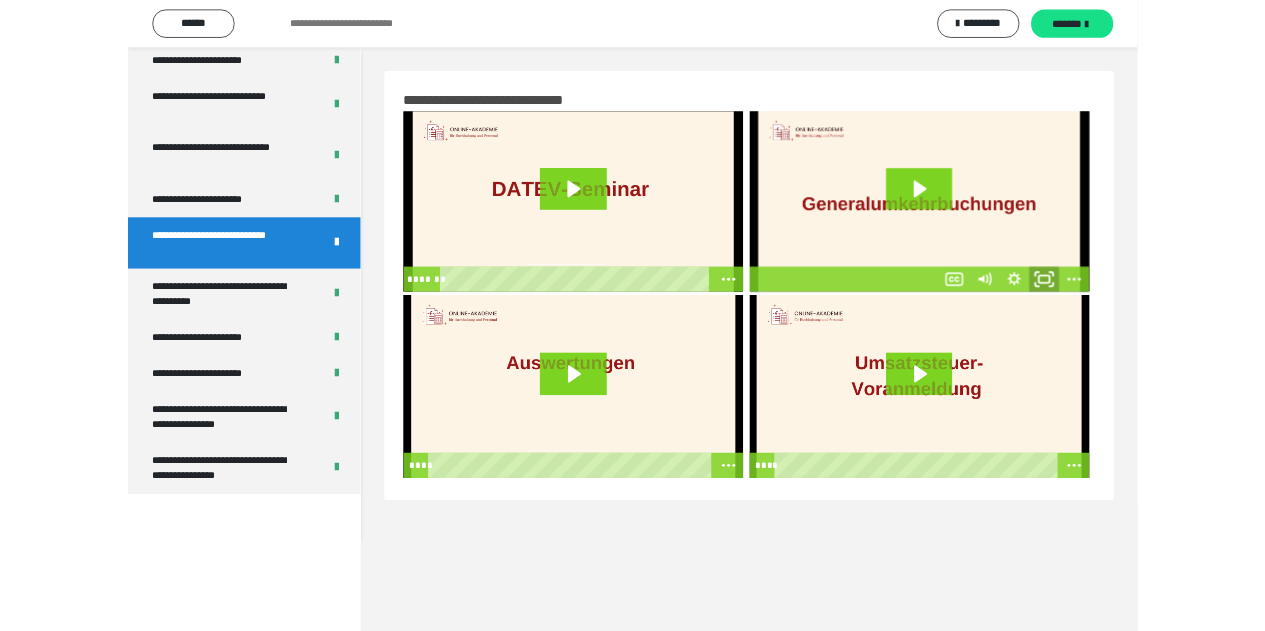 scroll, scrollTop: 3713, scrollLeft: 0, axis: vertical 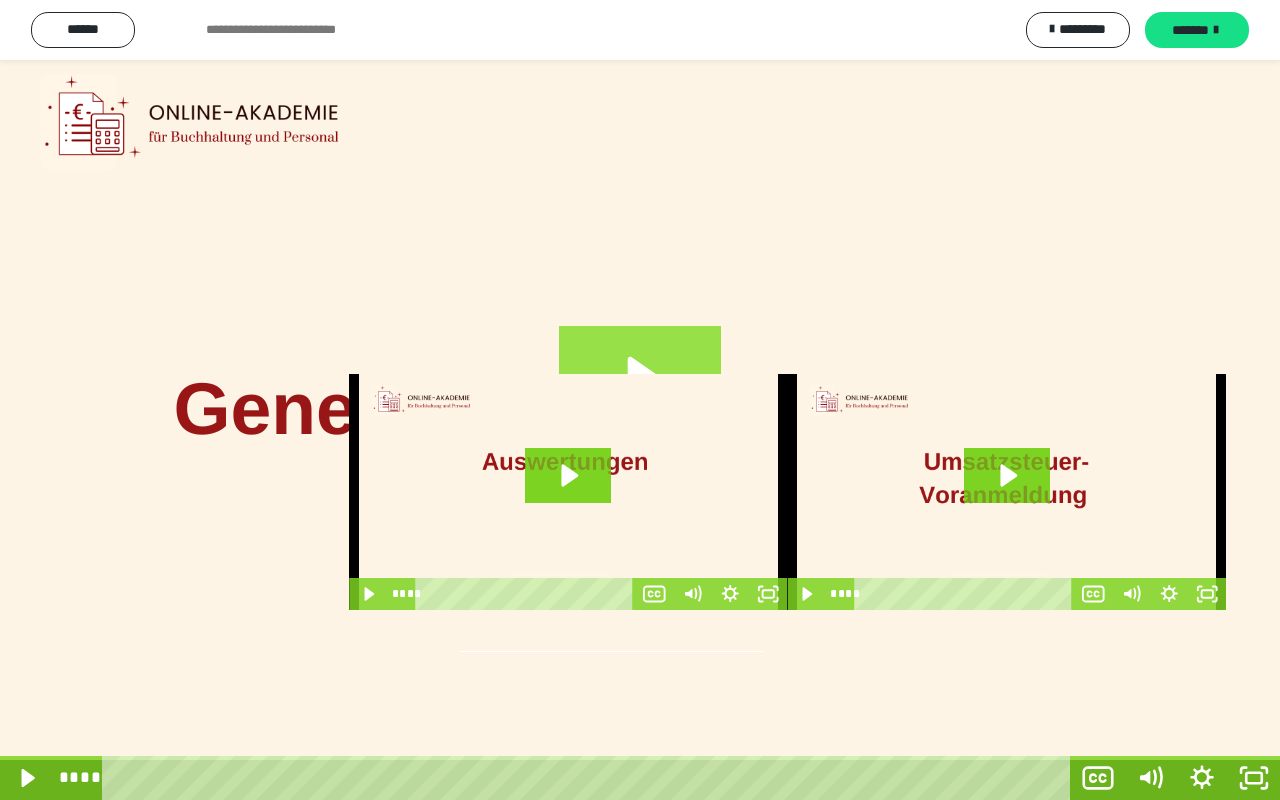 click 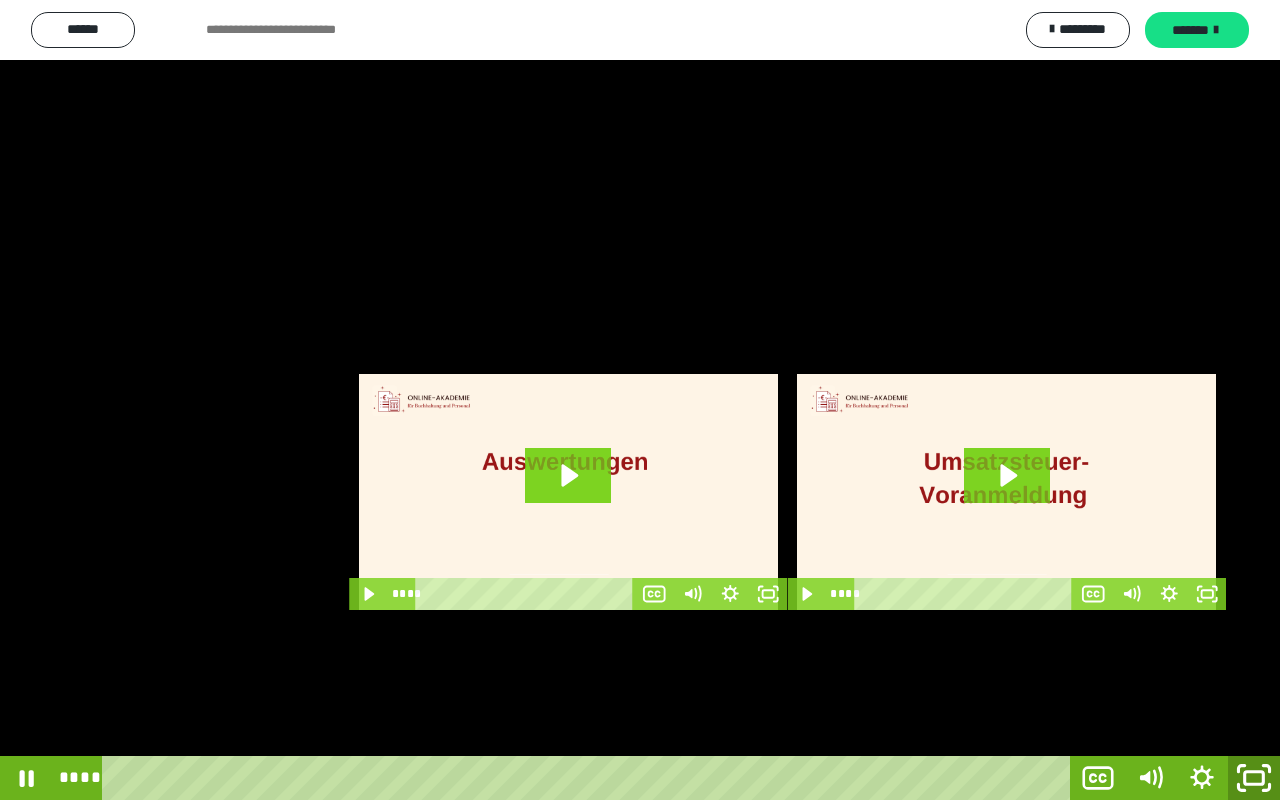 click 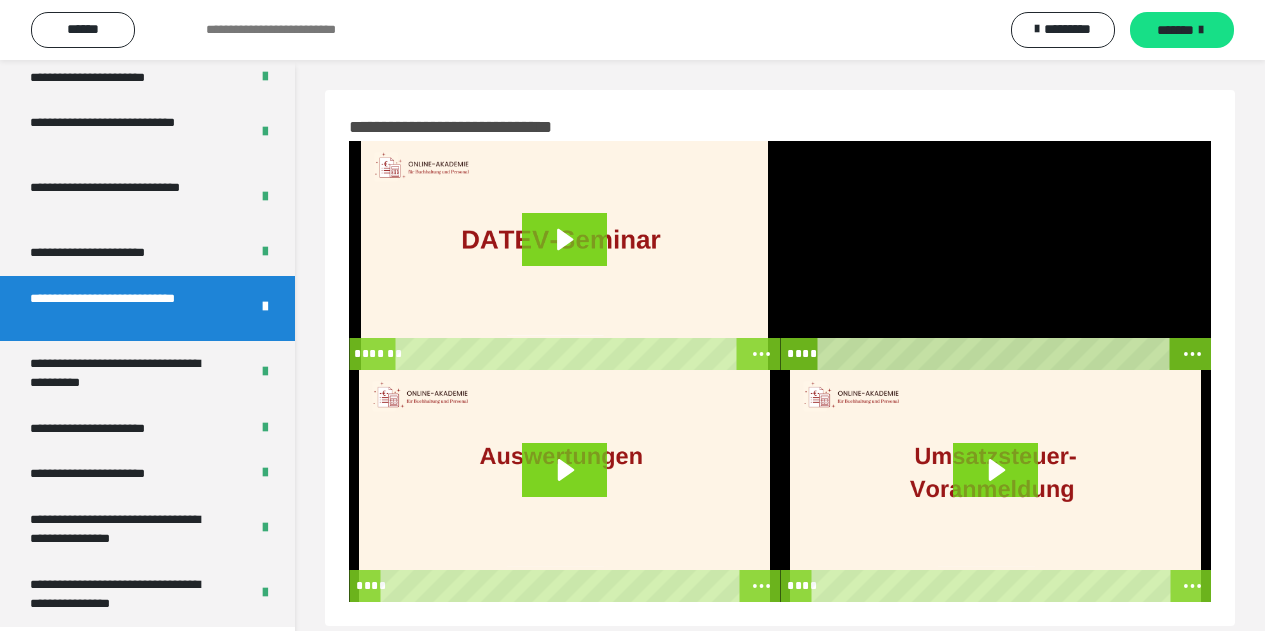 click at bounding box center [995, 255] 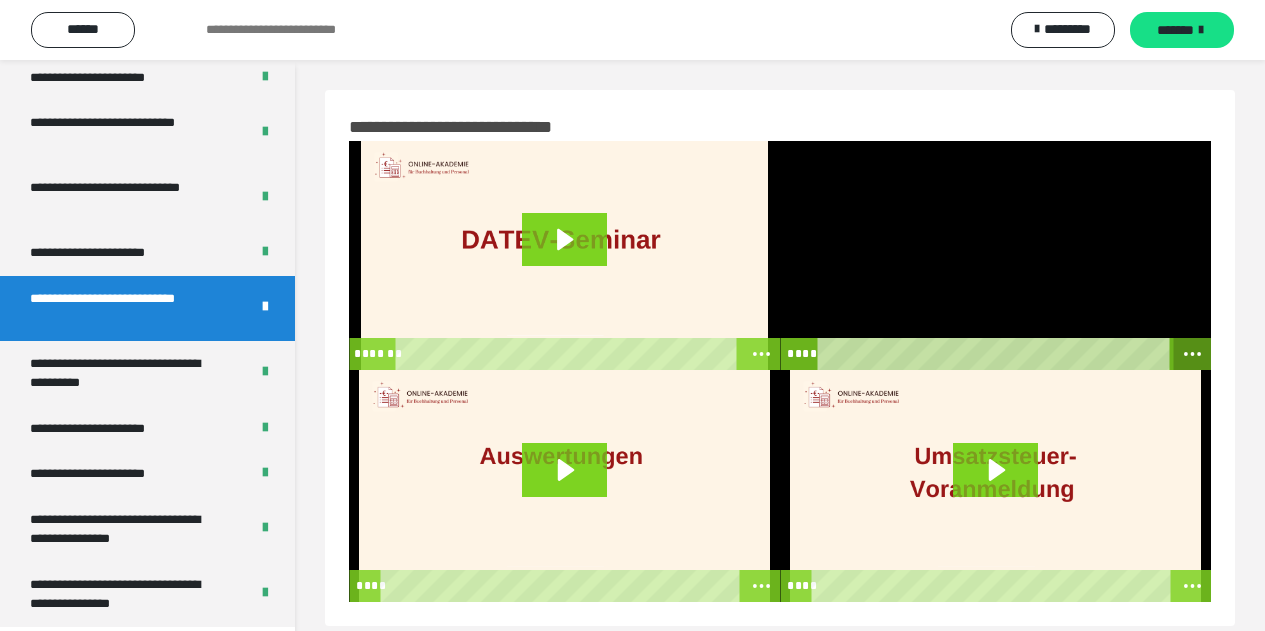 click 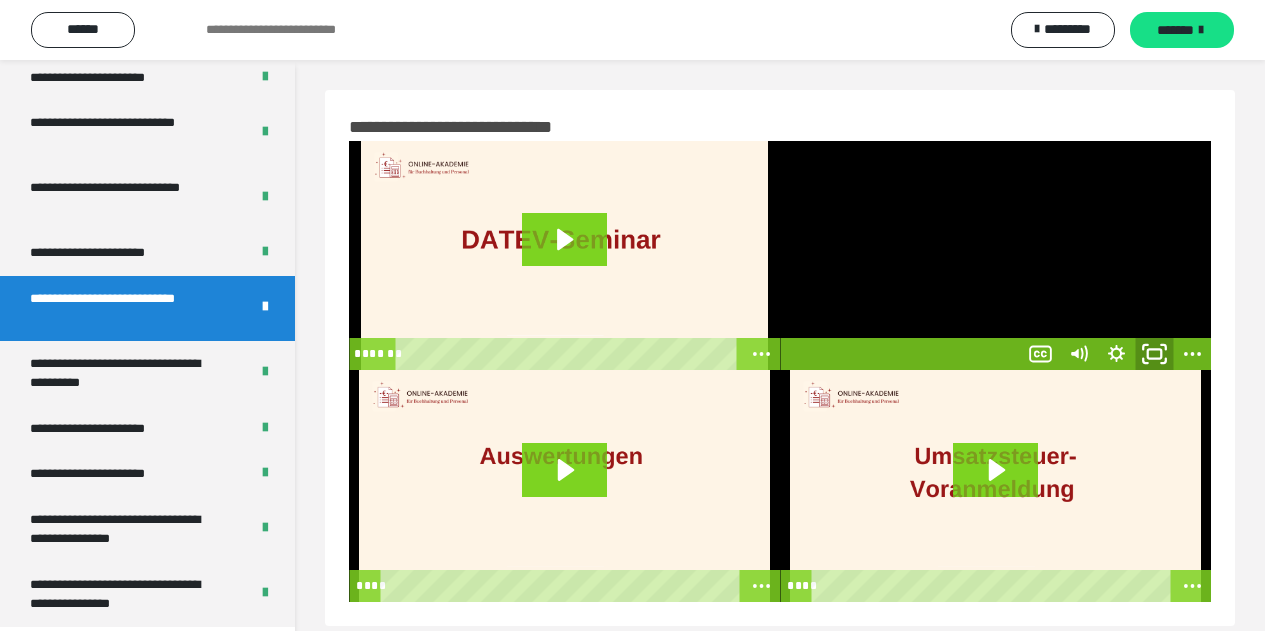 click 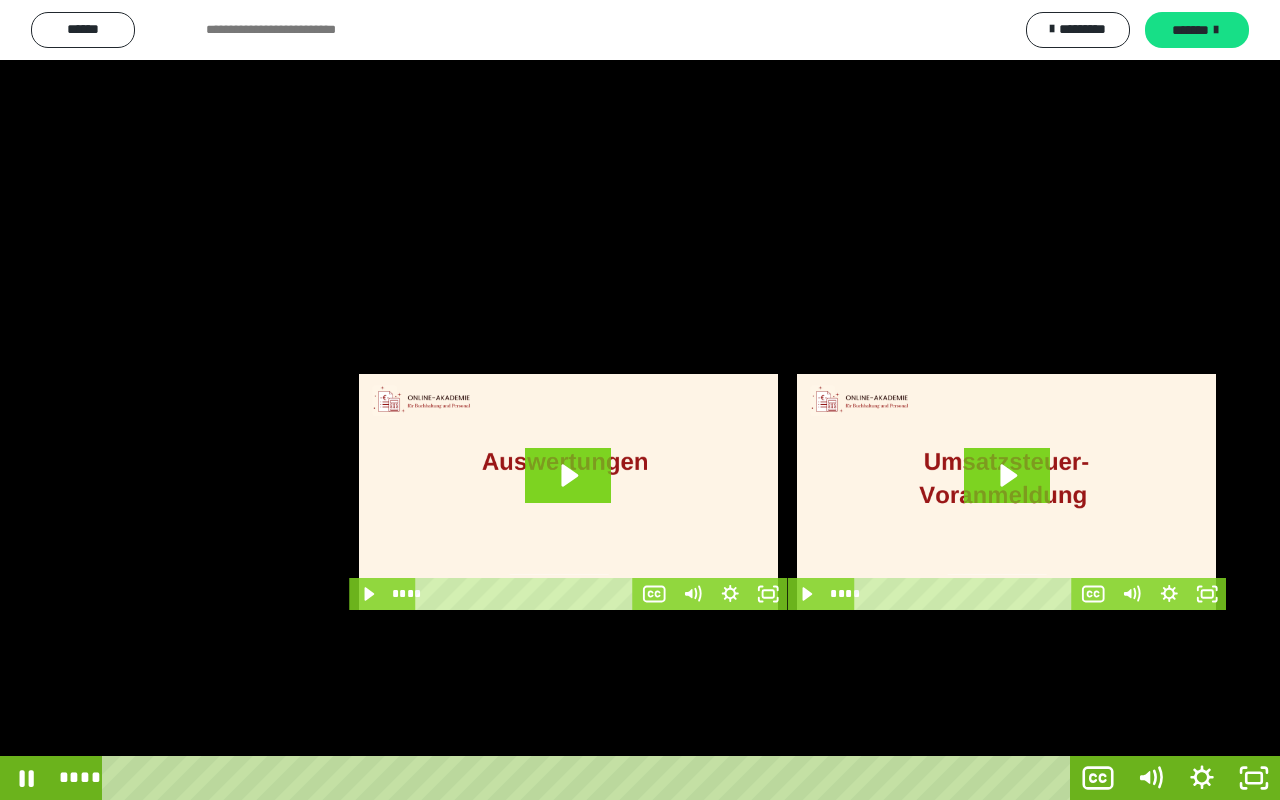 click at bounding box center (640, 400) 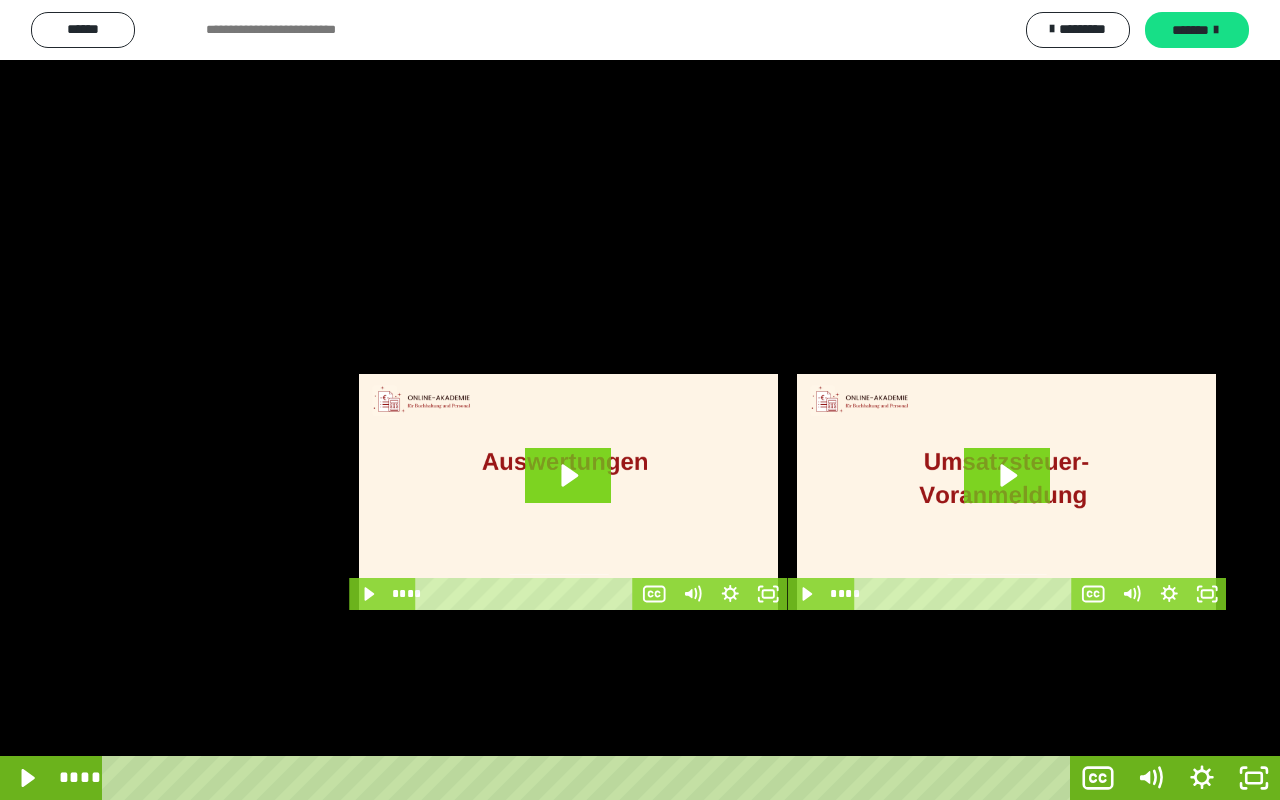 click at bounding box center [640, 400] 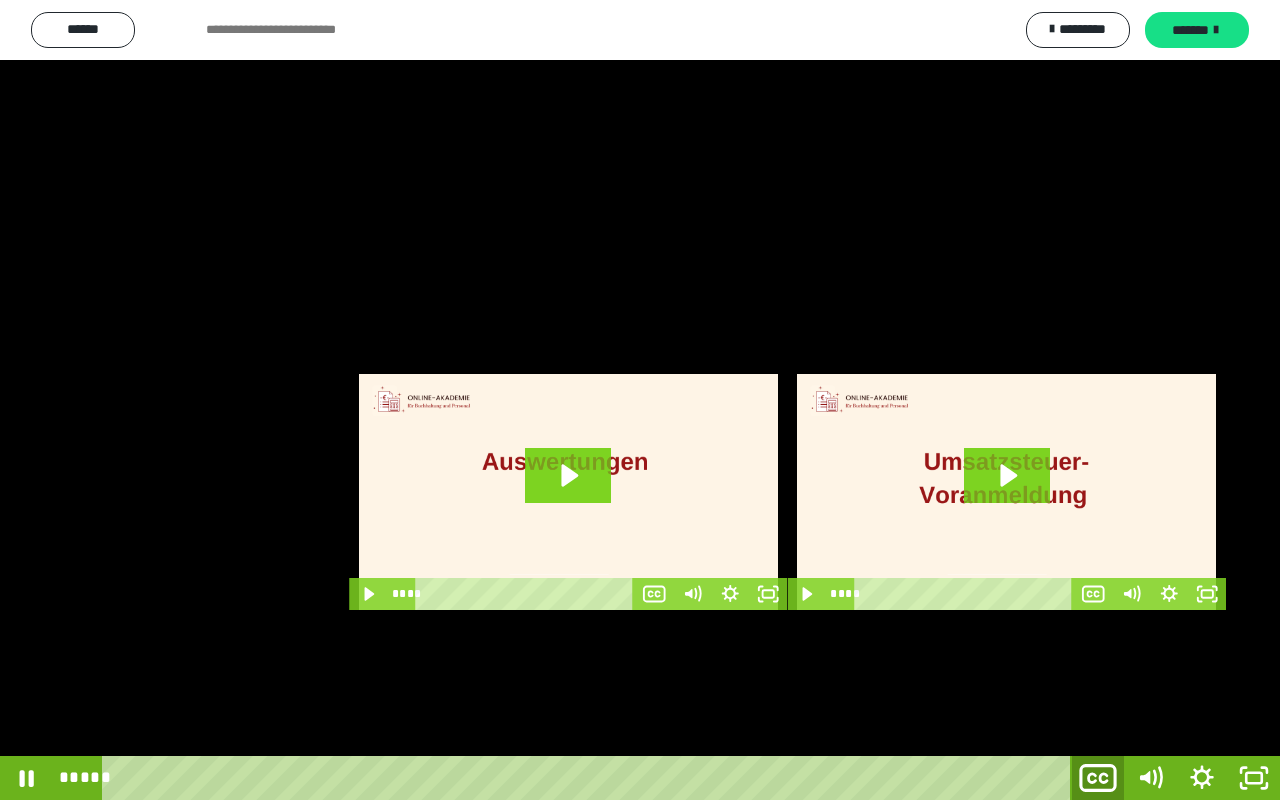 click 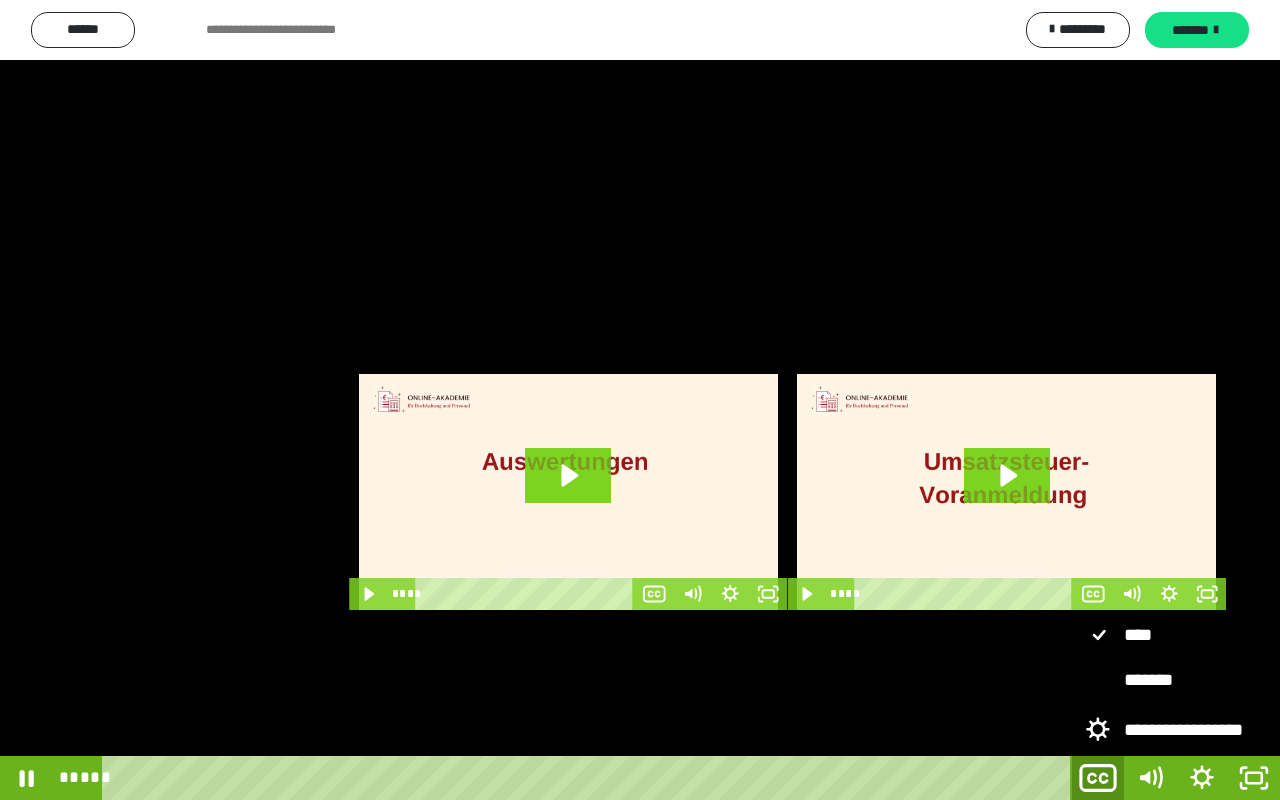 click 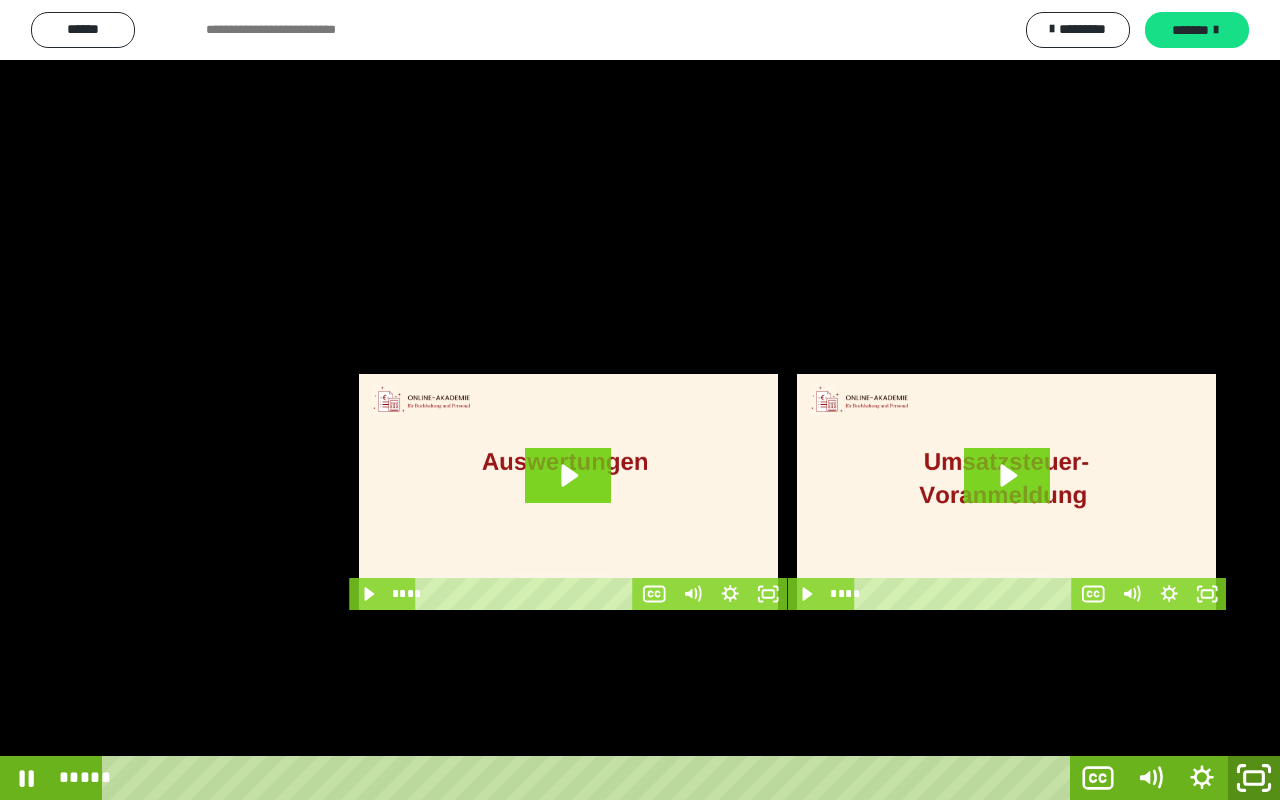 click 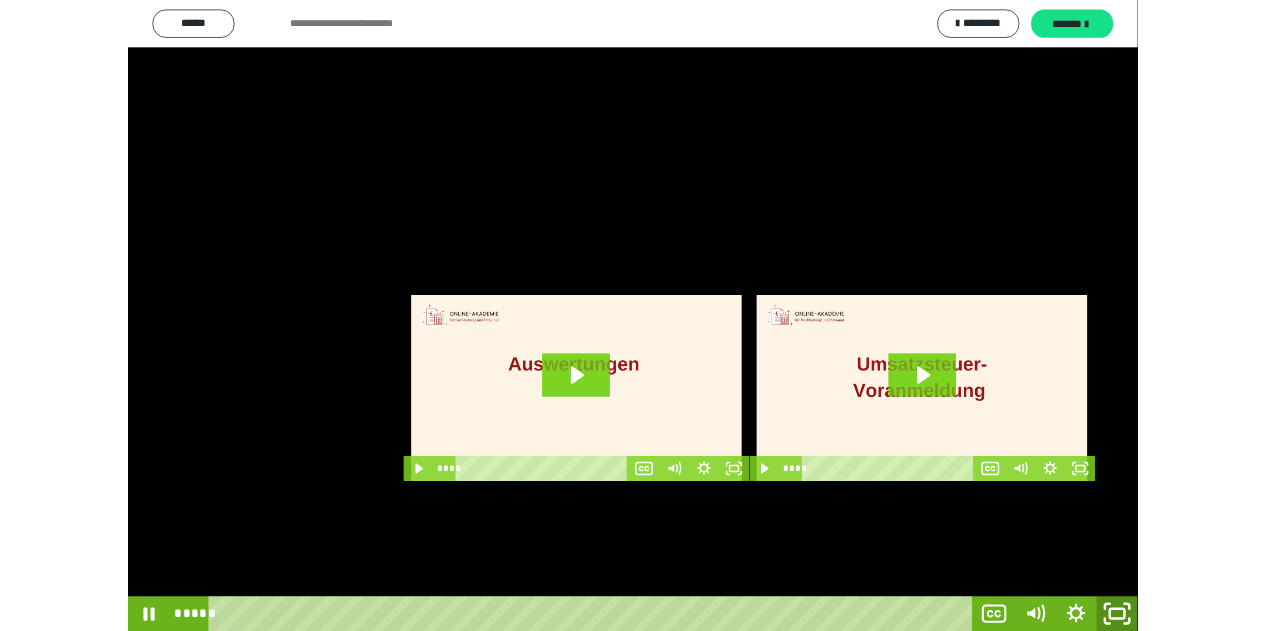scroll, scrollTop: 3882, scrollLeft: 0, axis: vertical 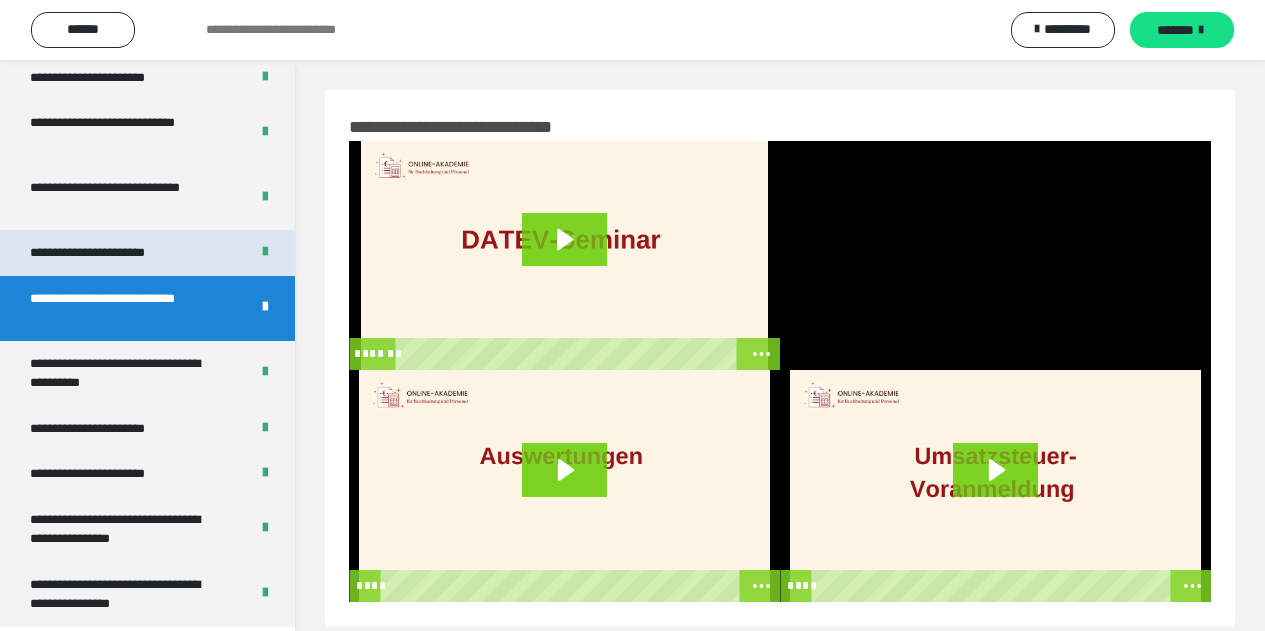 click on "**********" at bounding box center [109, 253] 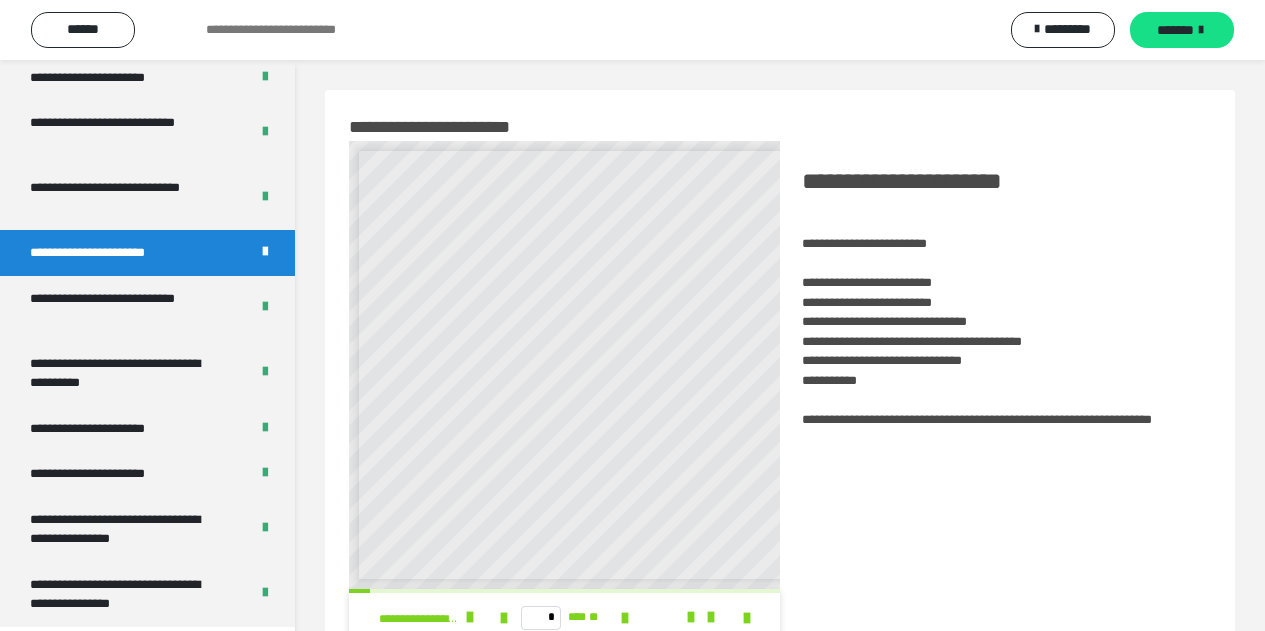 scroll, scrollTop: 7, scrollLeft: 0, axis: vertical 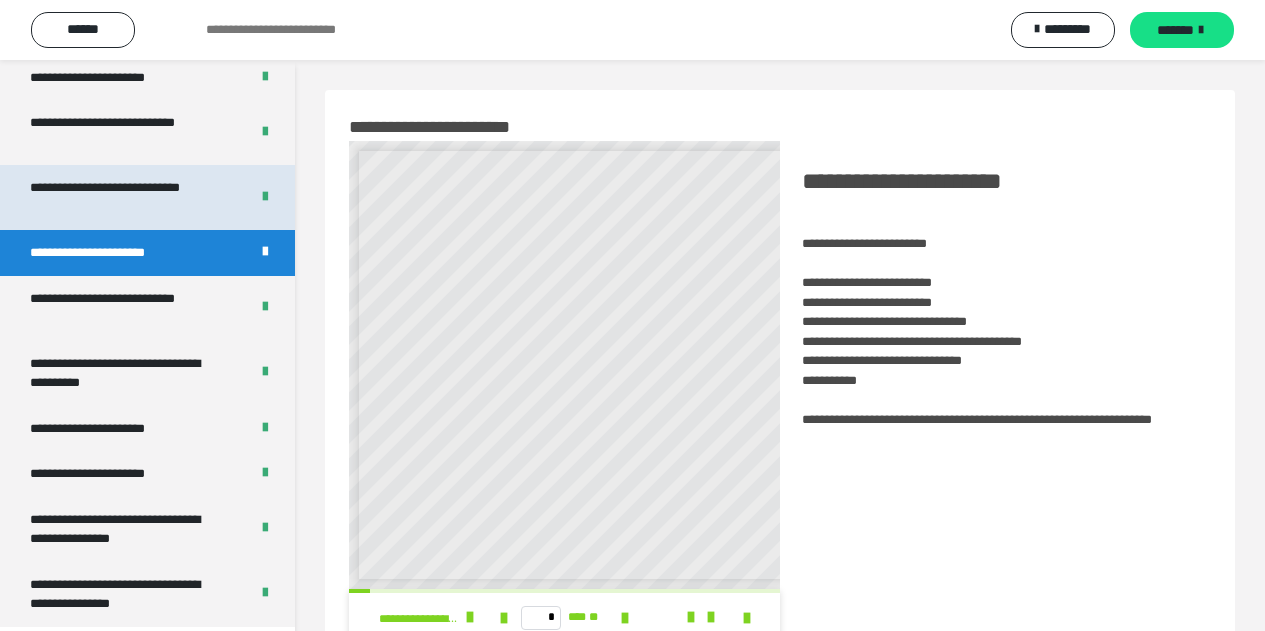 click on "**********" at bounding box center (124, 197) 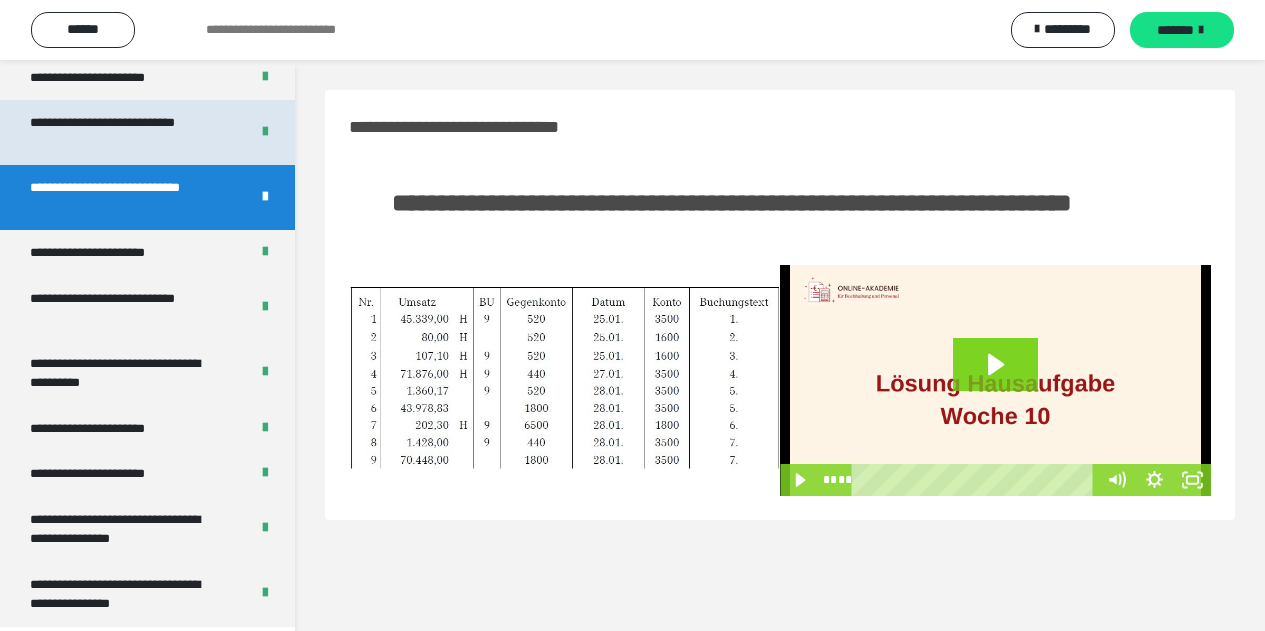 click on "**********" at bounding box center [124, 132] 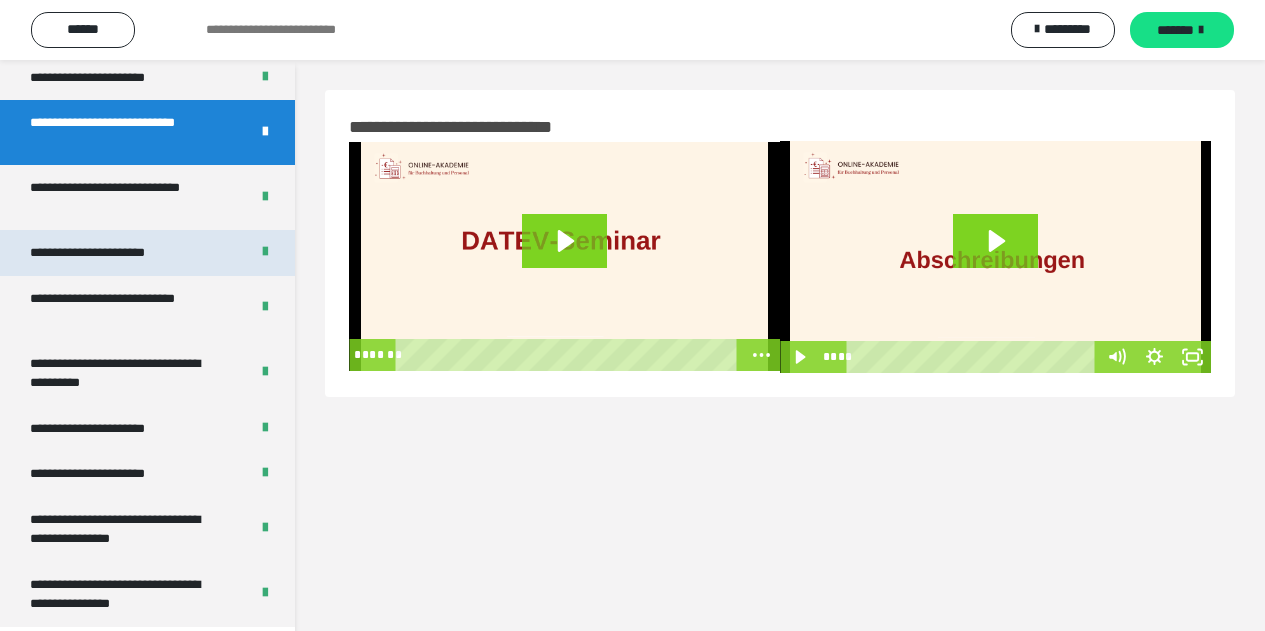 scroll, scrollTop: 3782, scrollLeft: 0, axis: vertical 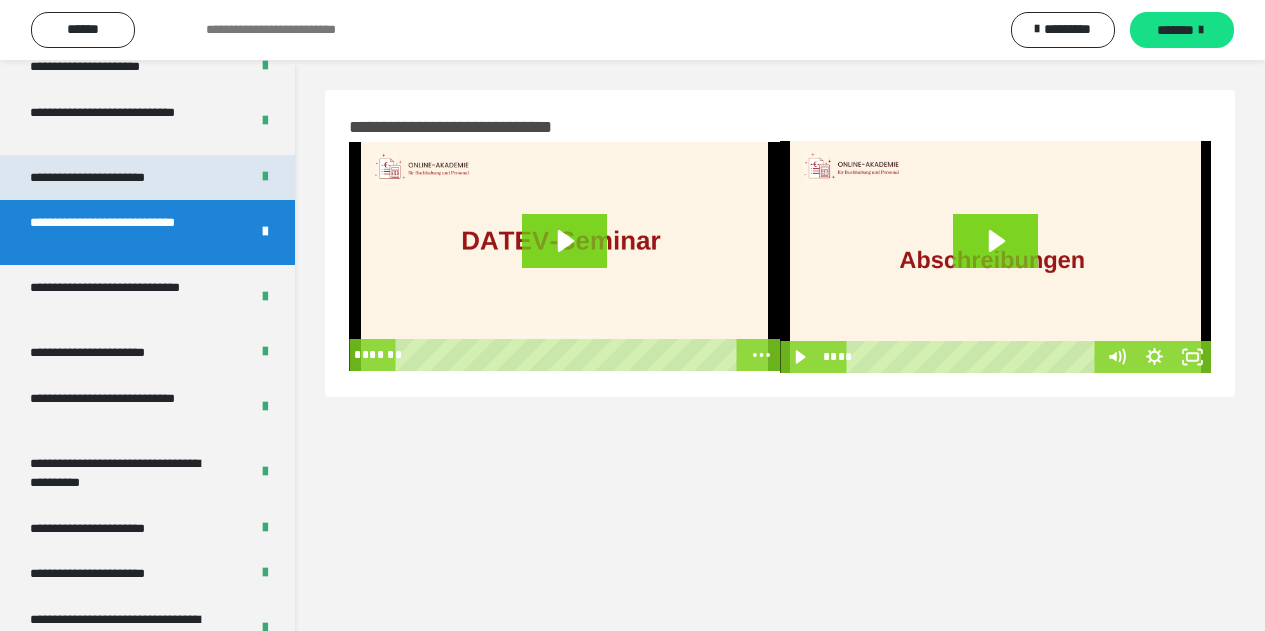 click on "**********" at bounding box center (111, 178) 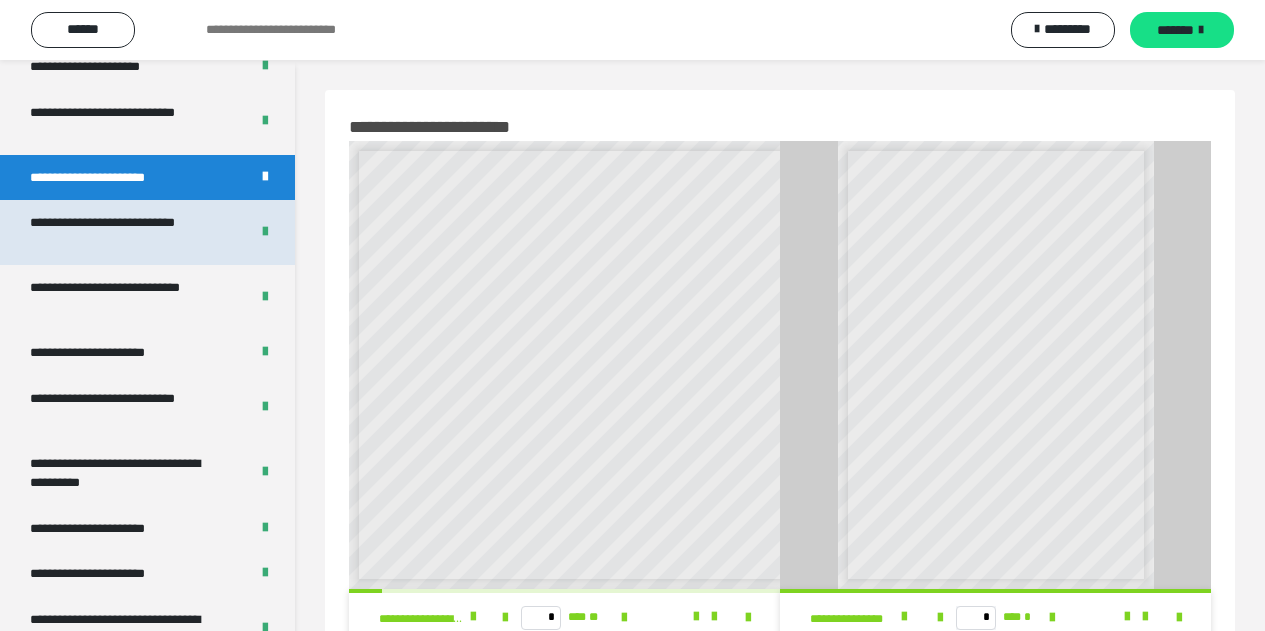 click on "**********" at bounding box center (124, 232) 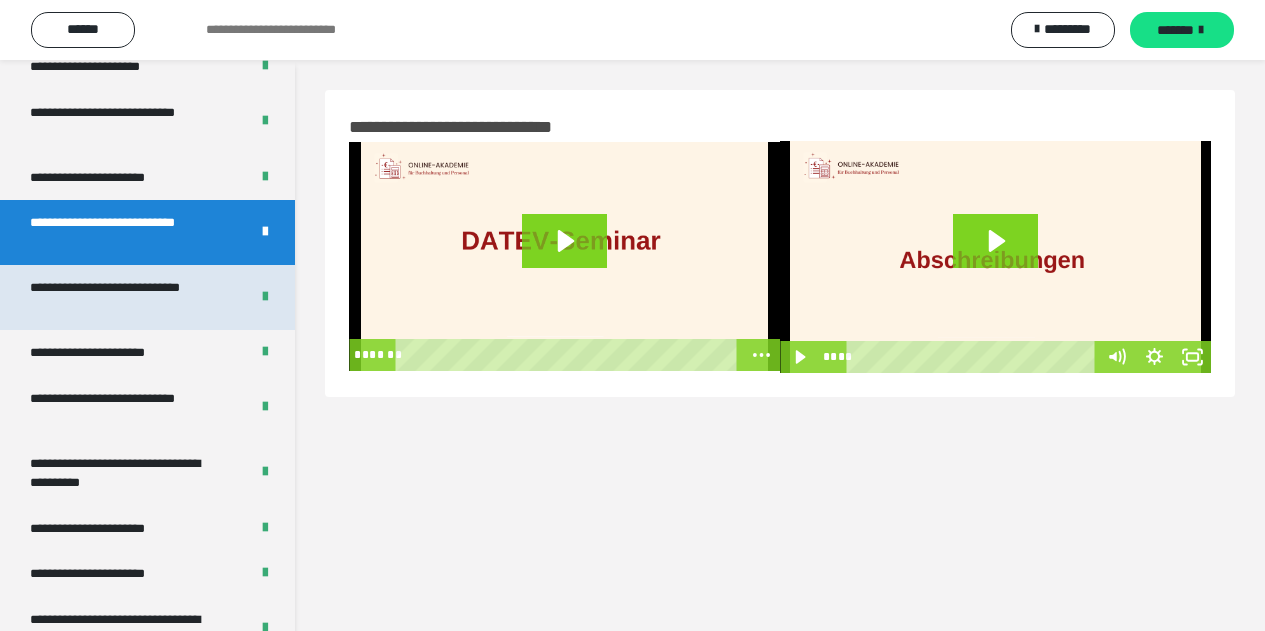 click on "**********" at bounding box center [124, 297] 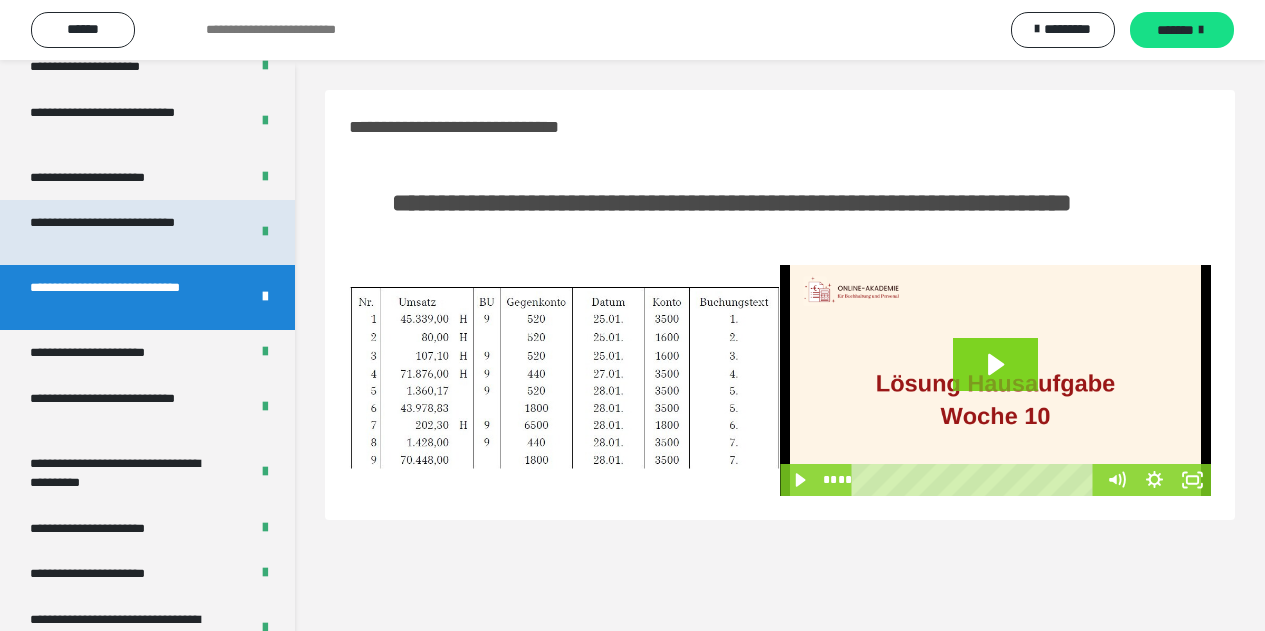 click on "**********" at bounding box center [124, 232] 